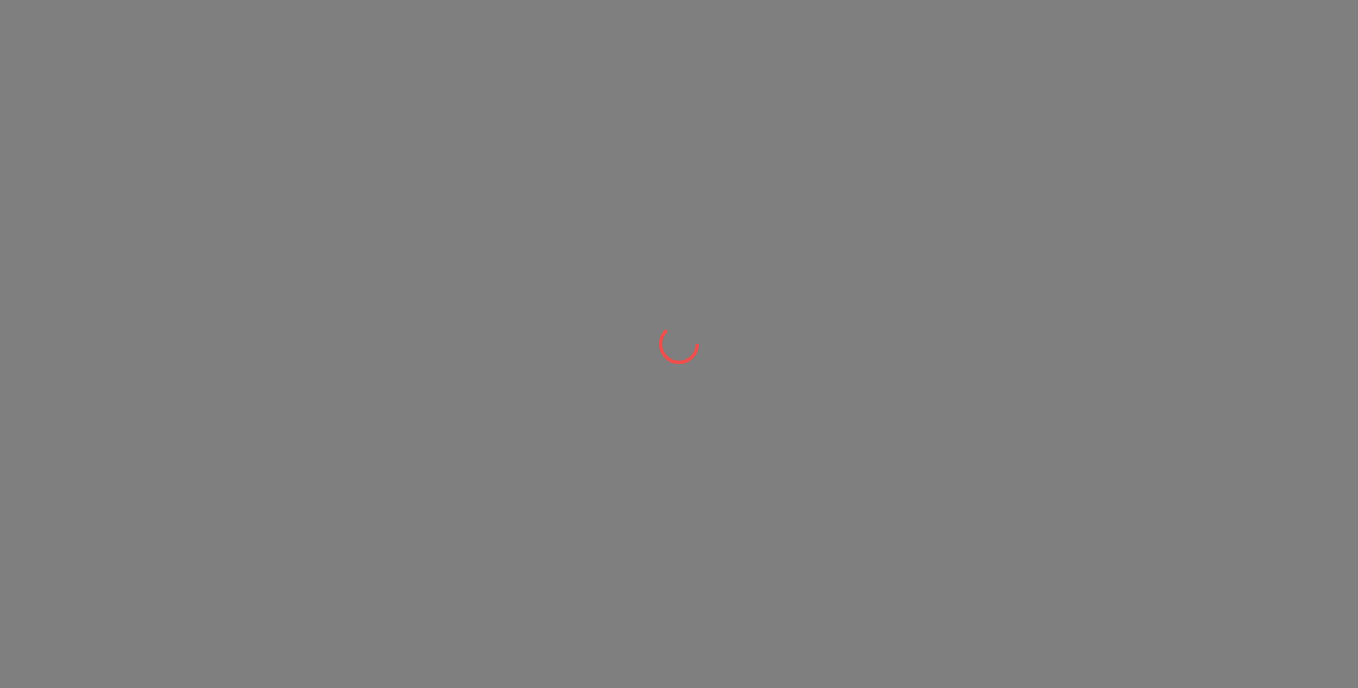 scroll, scrollTop: 0, scrollLeft: 0, axis: both 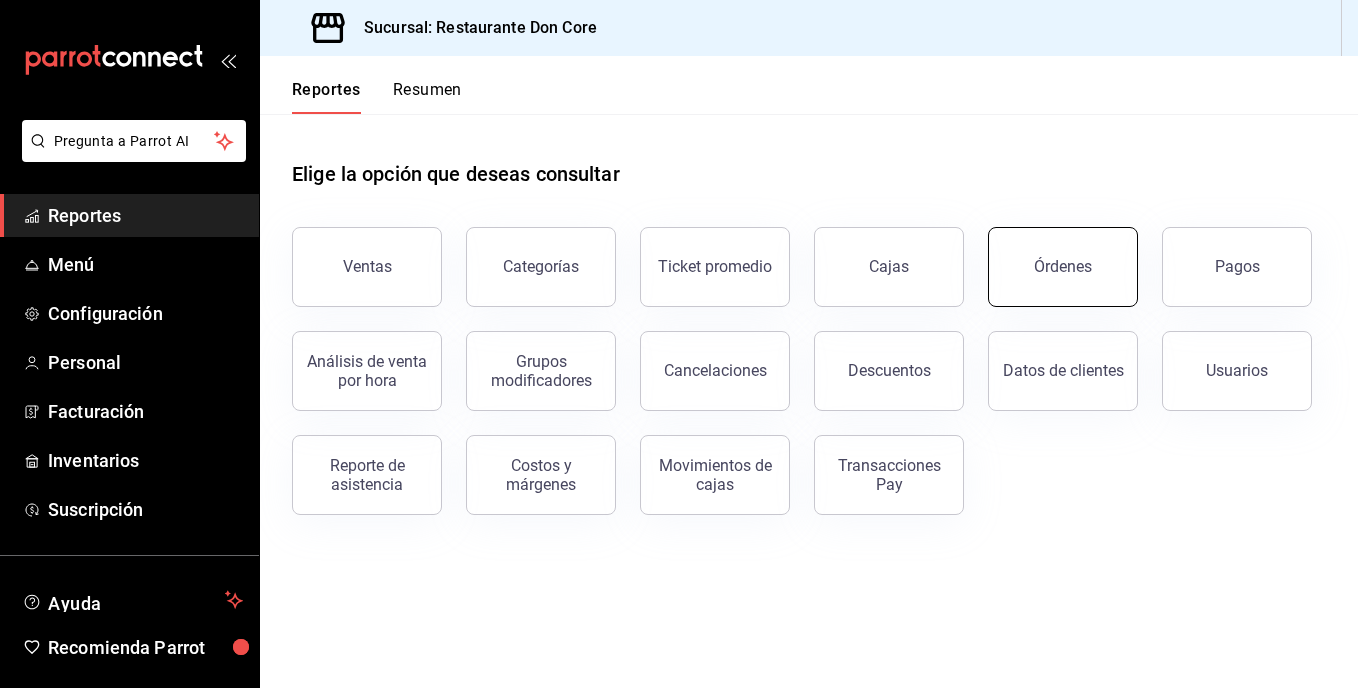 click on "Órdenes" at bounding box center [1063, 267] 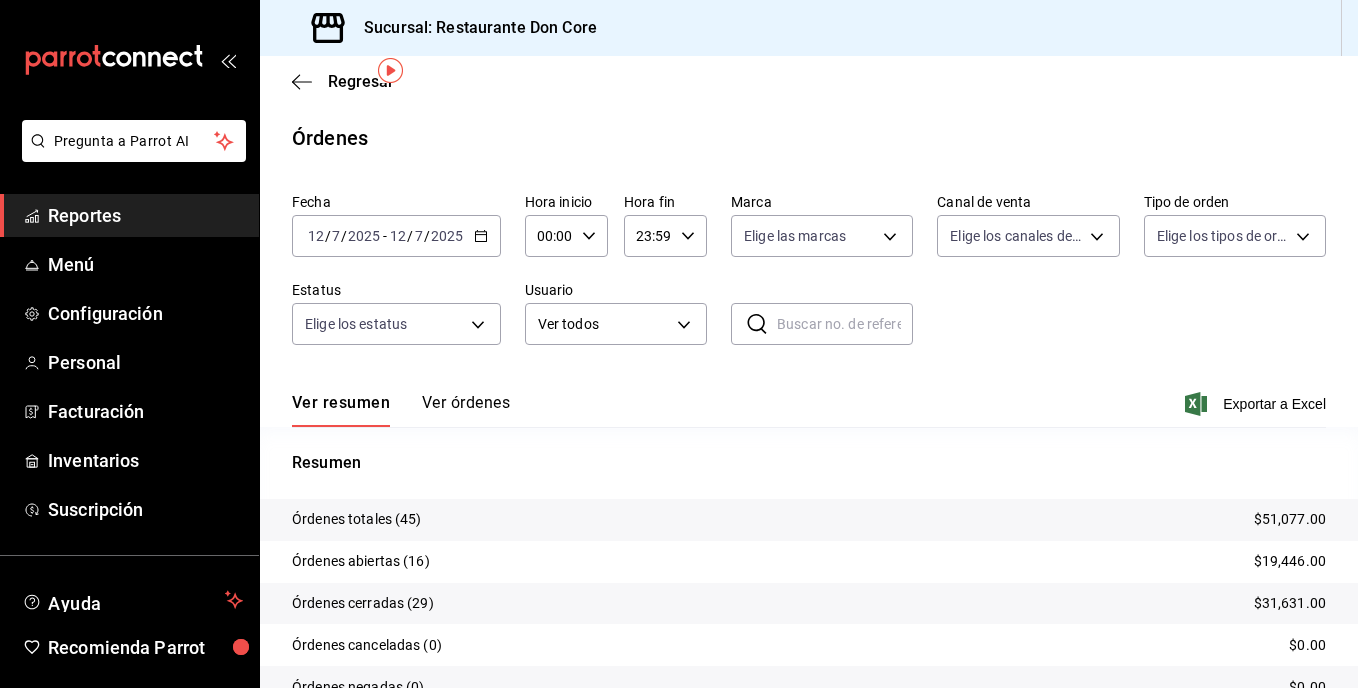 scroll, scrollTop: 97, scrollLeft: 0, axis: vertical 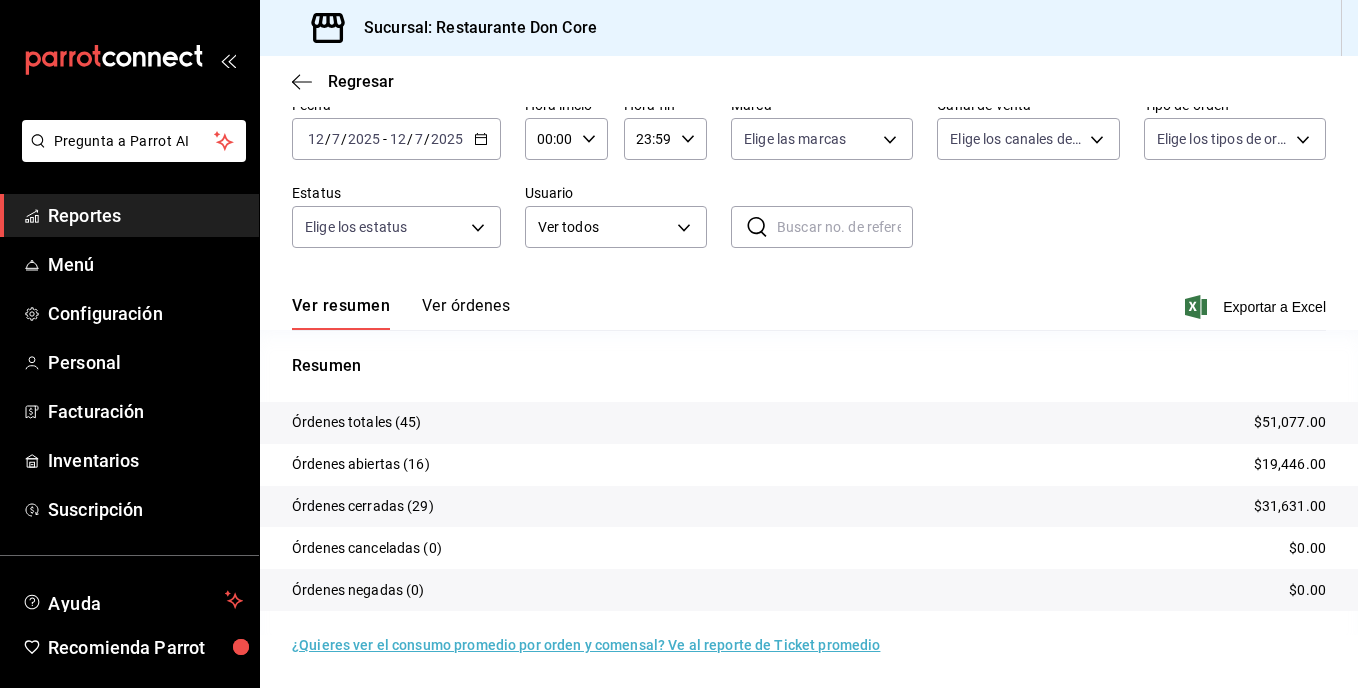 click on "Ver órdenes" at bounding box center (466, 313) 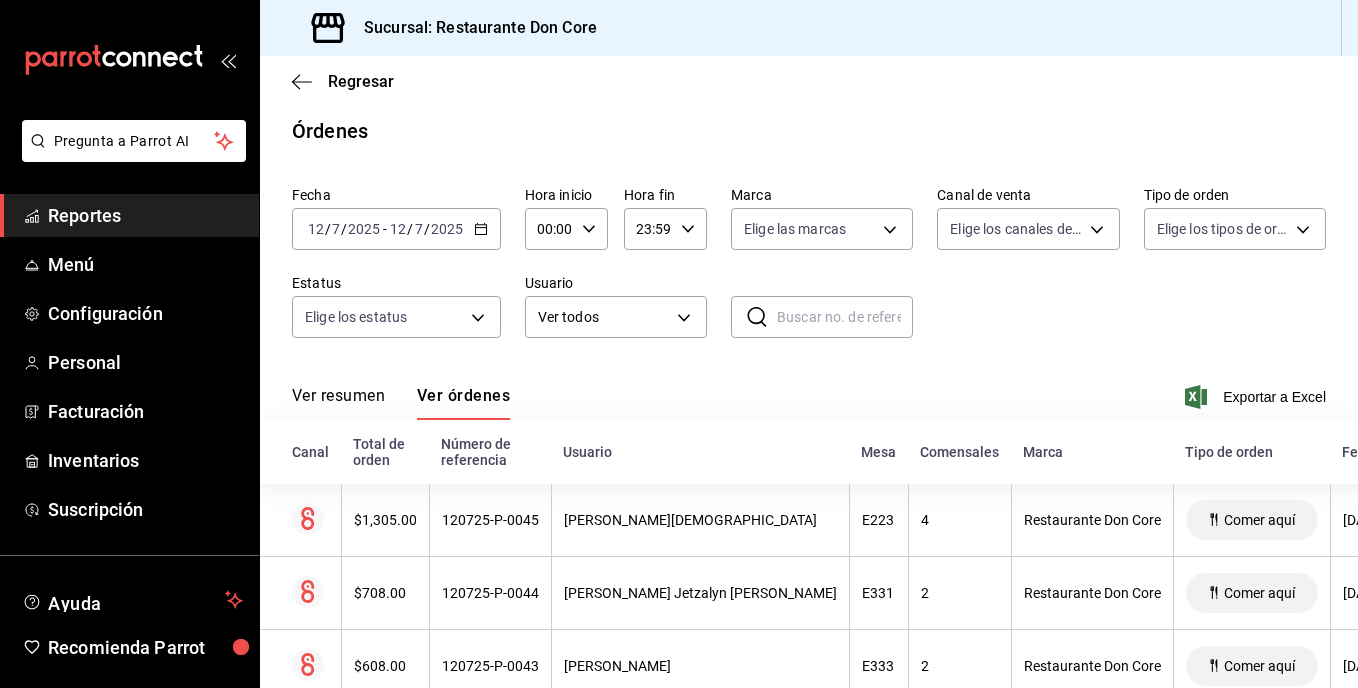 scroll, scrollTop: 97, scrollLeft: 0, axis: vertical 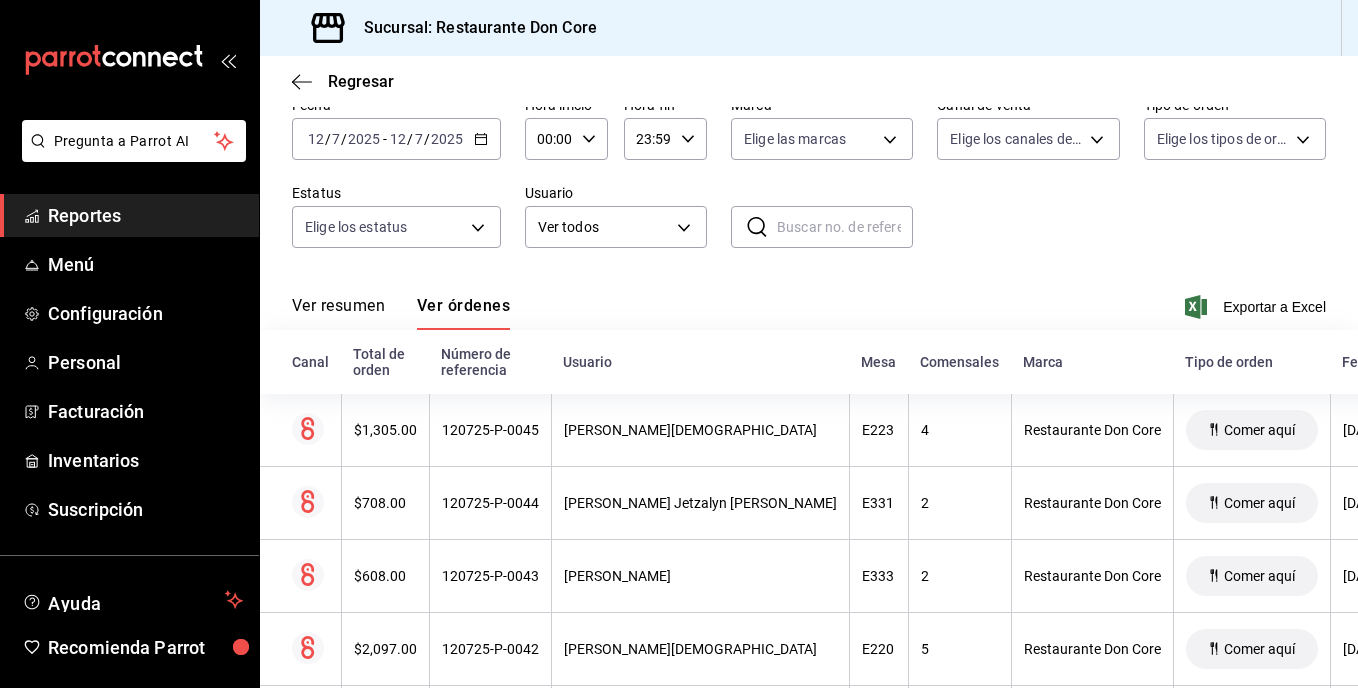 click on "Ver resumen" at bounding box center [338, 313] 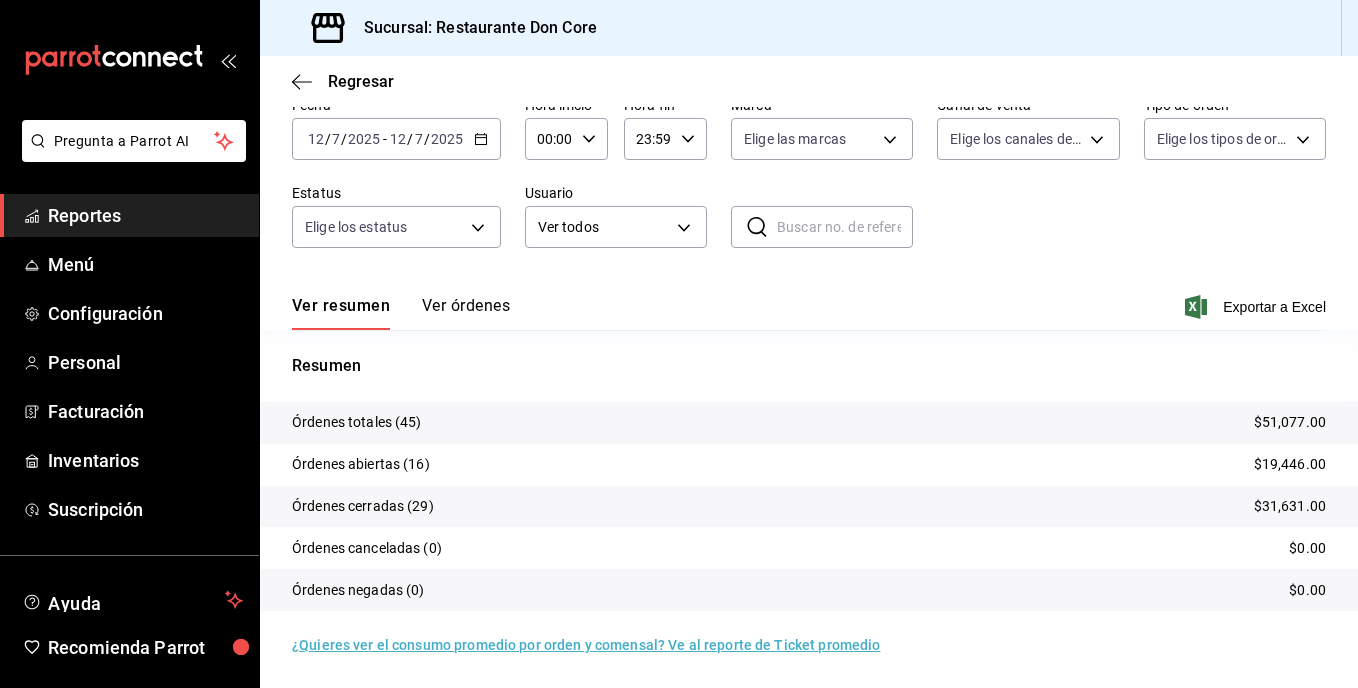 scroll, scrollTop: 95, scrollLeft: 0, axis: vertical 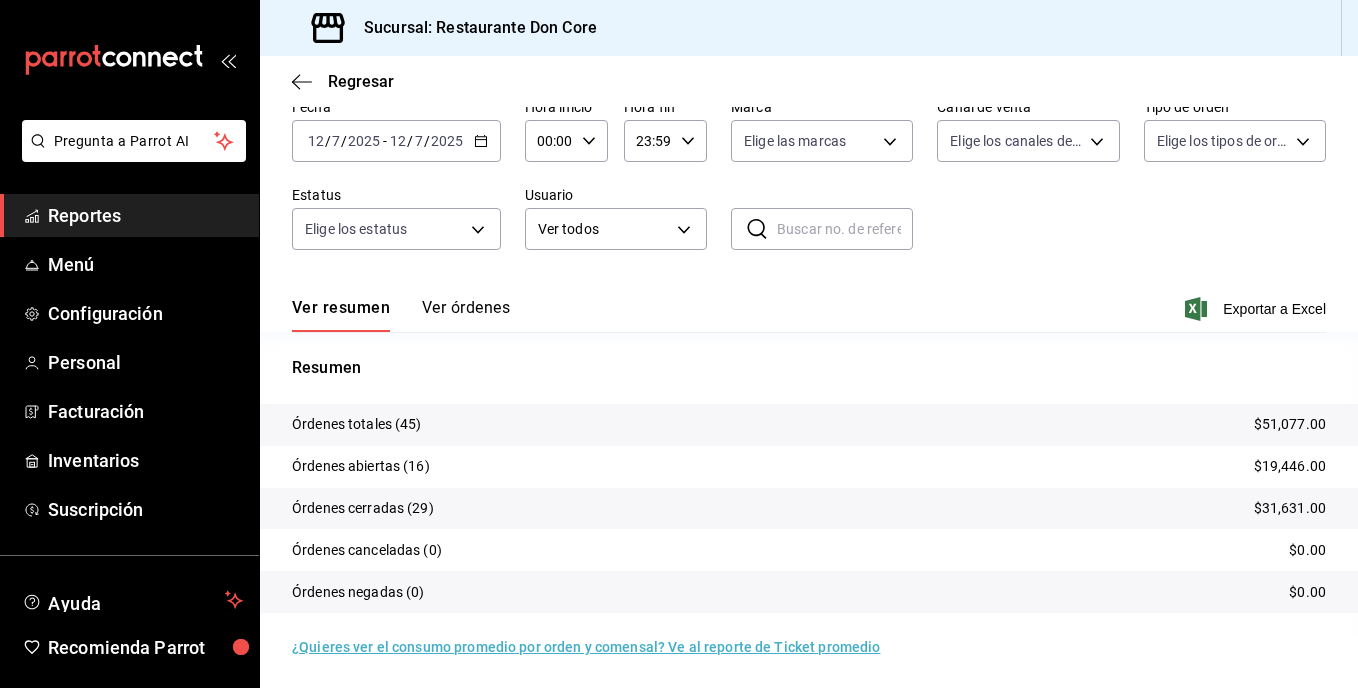 click on "Ver resumen Ver órdenes Exportar a Excel" at bounding box center (809, 303) 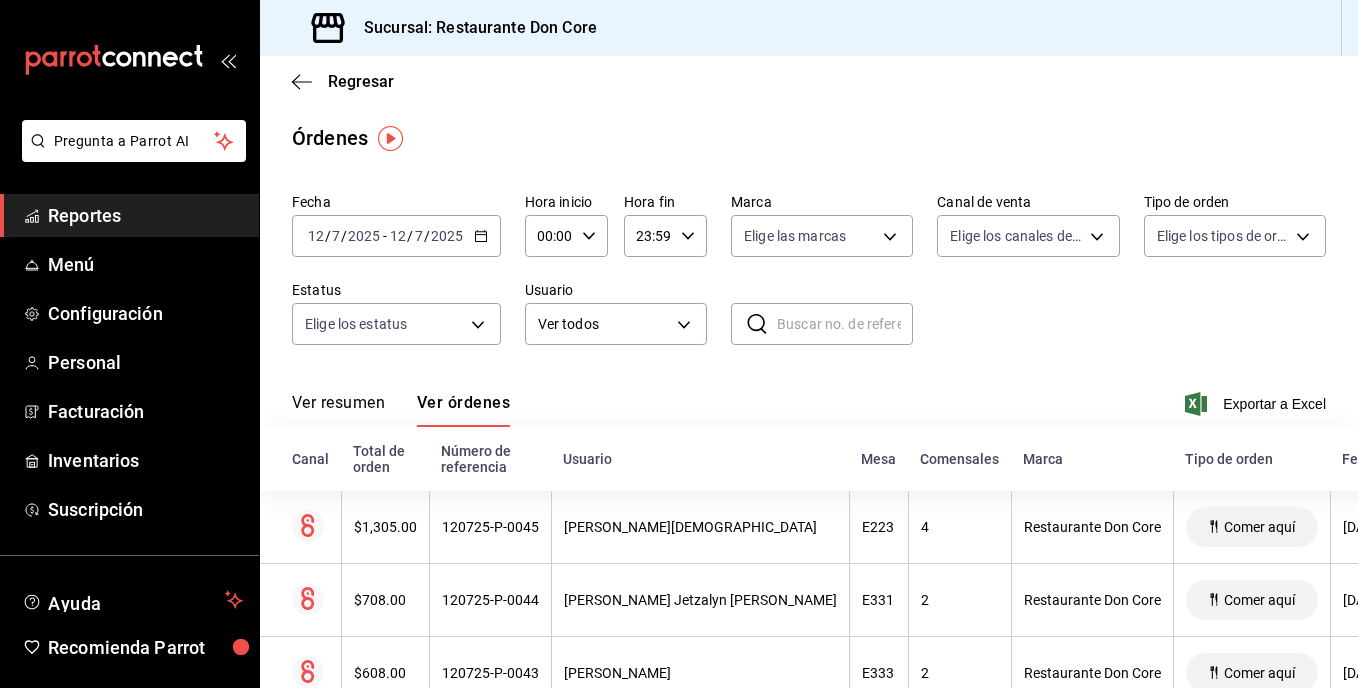 scroll, scrollTop: 7, scrollLeft: 0, axis: vertical 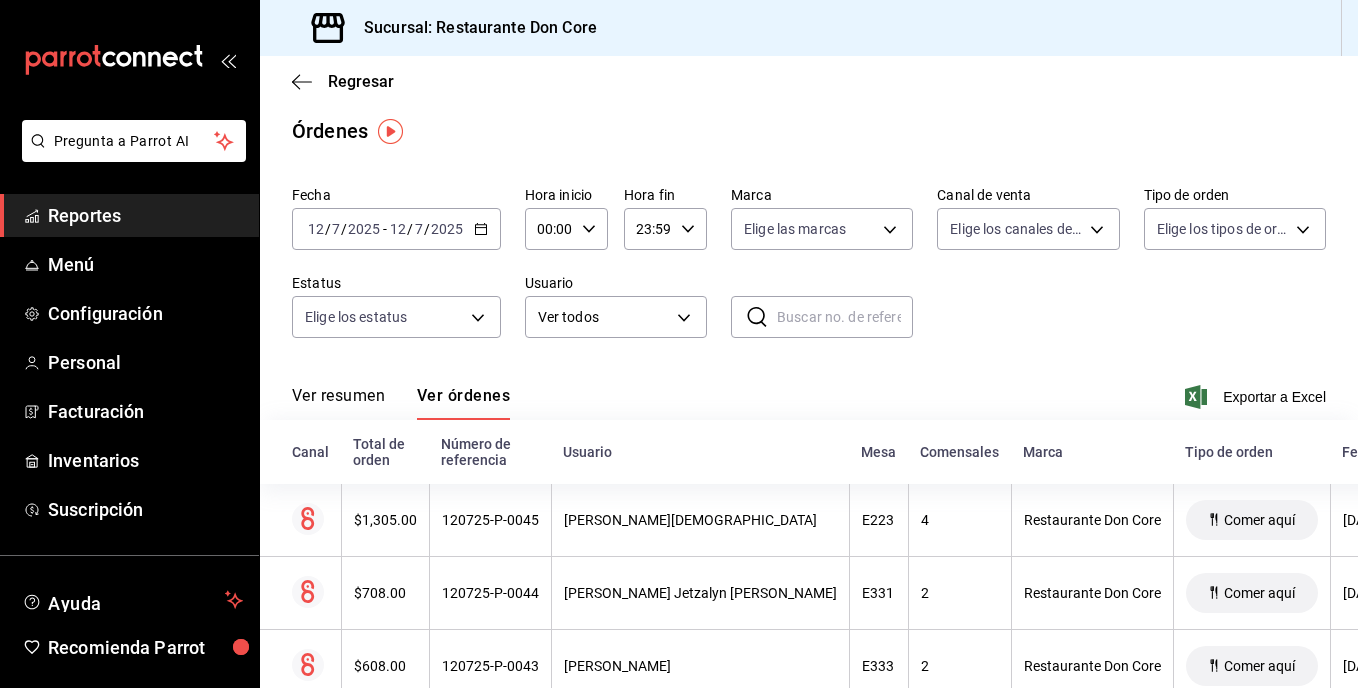 click on "Reportes" at bounding box center [145, 215] 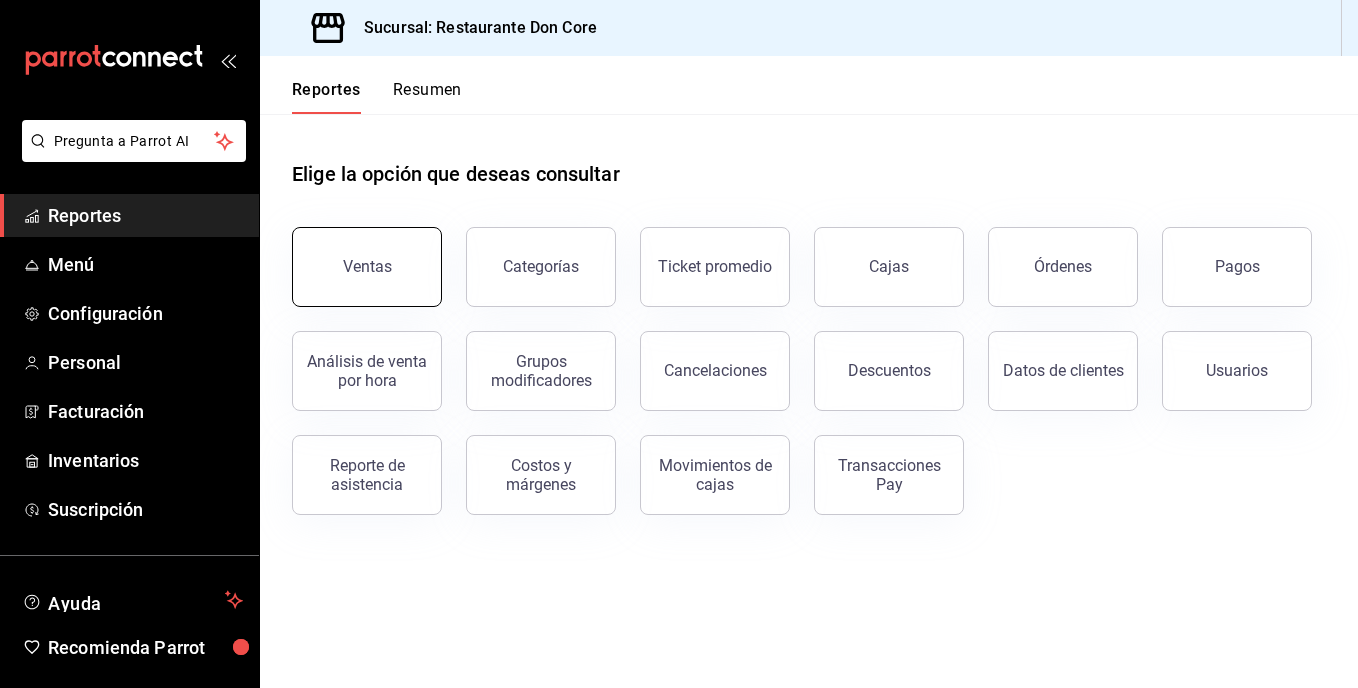click on "Ventas" at bounding box center (367, 267) 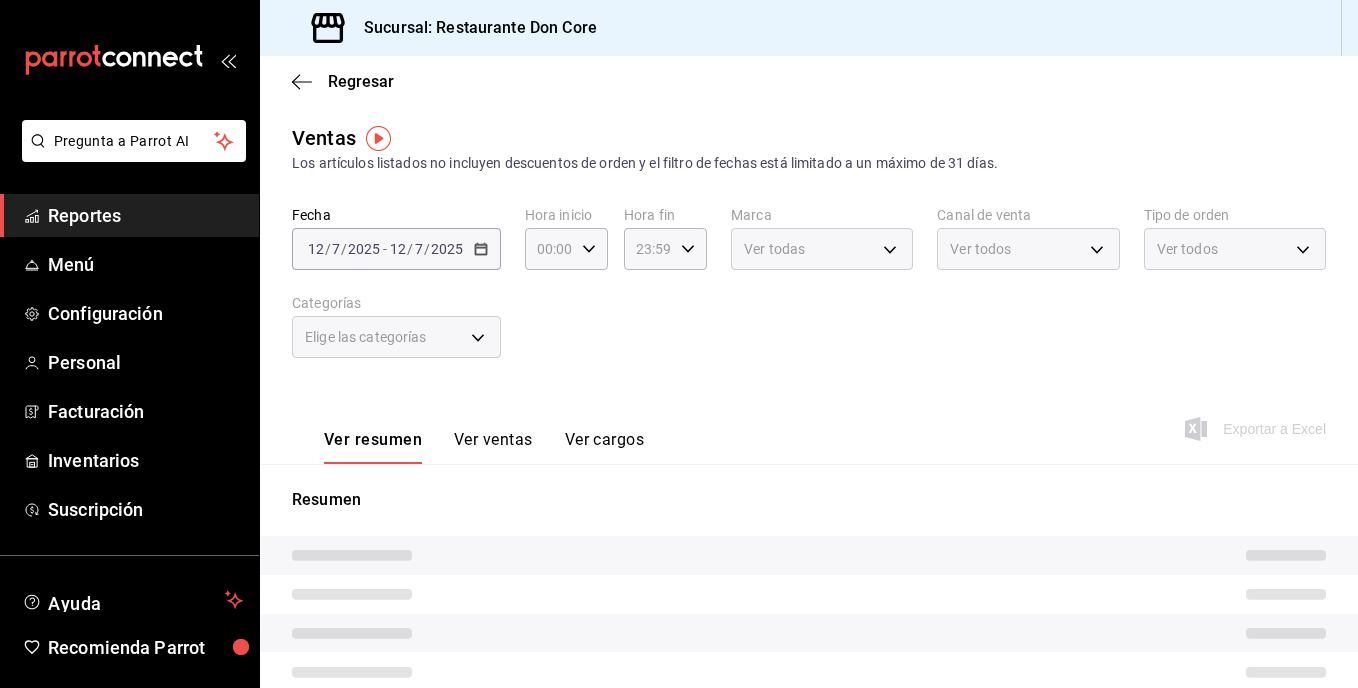 click on "Ver ventas" at bounding box center (493, 447) 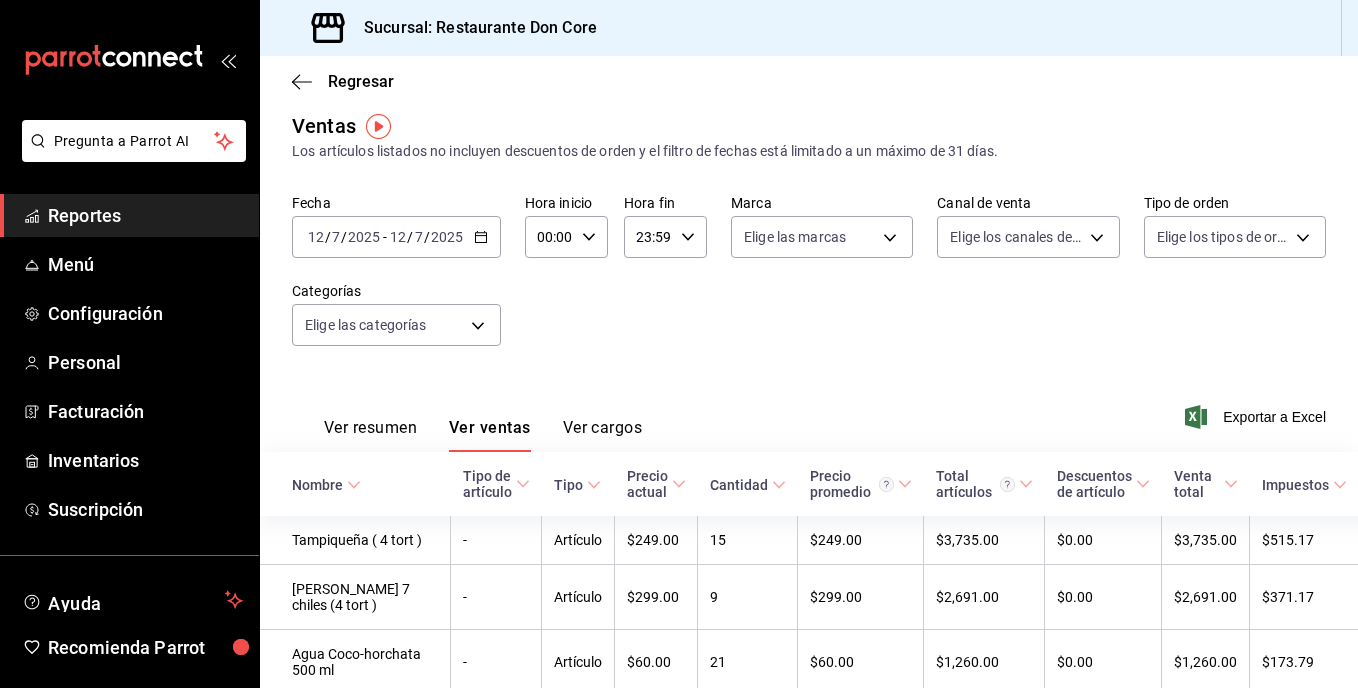 scroll, scrollTop: 8, scrollLeft: 0, axis: vertical 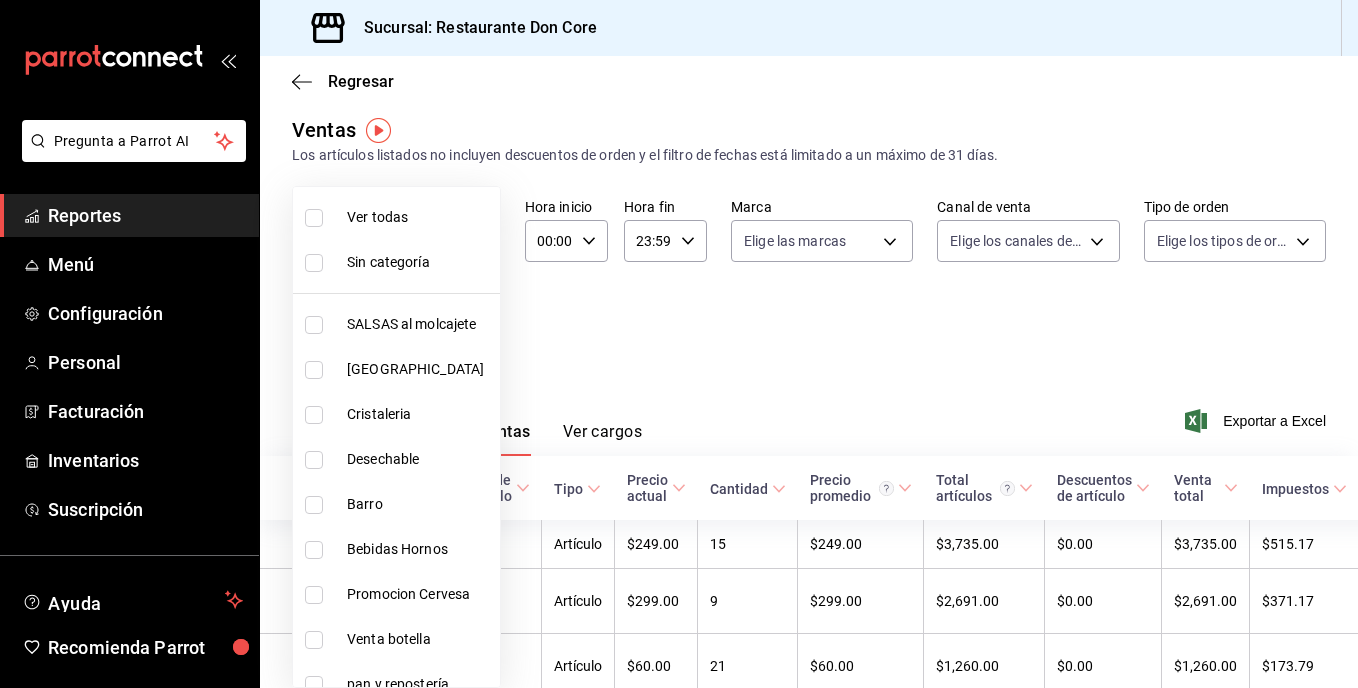 click on "Pregunta a Parrot AI Reportes   Menú   Configuración   Personal   Facturación   Inventarios   Suscripción   Ayuda Recomienda Parrot   [PERSON_NAME]   Sugerir nueva función   Sucursal: Restaurante Don Core Regresar Ventas Los artículos listados no incluyen descuentos de orden y el filtro de fechas está limitado a un máximo de 31 días. Fecha [DATE] [DATE] - [DATE] [DATE] Hora inicio 00:00 Hora inicio Hora fin 23:59 Hora fin Marca Elige las marcas Canal de venta Elige los canales de venta Tipo de orden Elige los tipos de orden Categorías Elige las categorías Ver resumen Ver ventas Ver cargos Exportar a Excel Nombre Tipo de artículo Tipo Precio actual Cantidad Precio promedio   Total artículos   Descuentos de artículo Venta total Impuestos Venta neta Tampiqueña  ( 4 tort ) - Artículo $249.00 15 $249.00 $3,735.00 $0.00 $3,735.00 $515.17 $3,219.83 [PERSON_NAME] 7  chiles   (4 tort ) - Artículo $299.00 9 $299.00 $2,691.00 $0.00 $2,691.00 $371.17 $2,319.83 - Artículo $60.00 -" at bounding box center (679, 344) 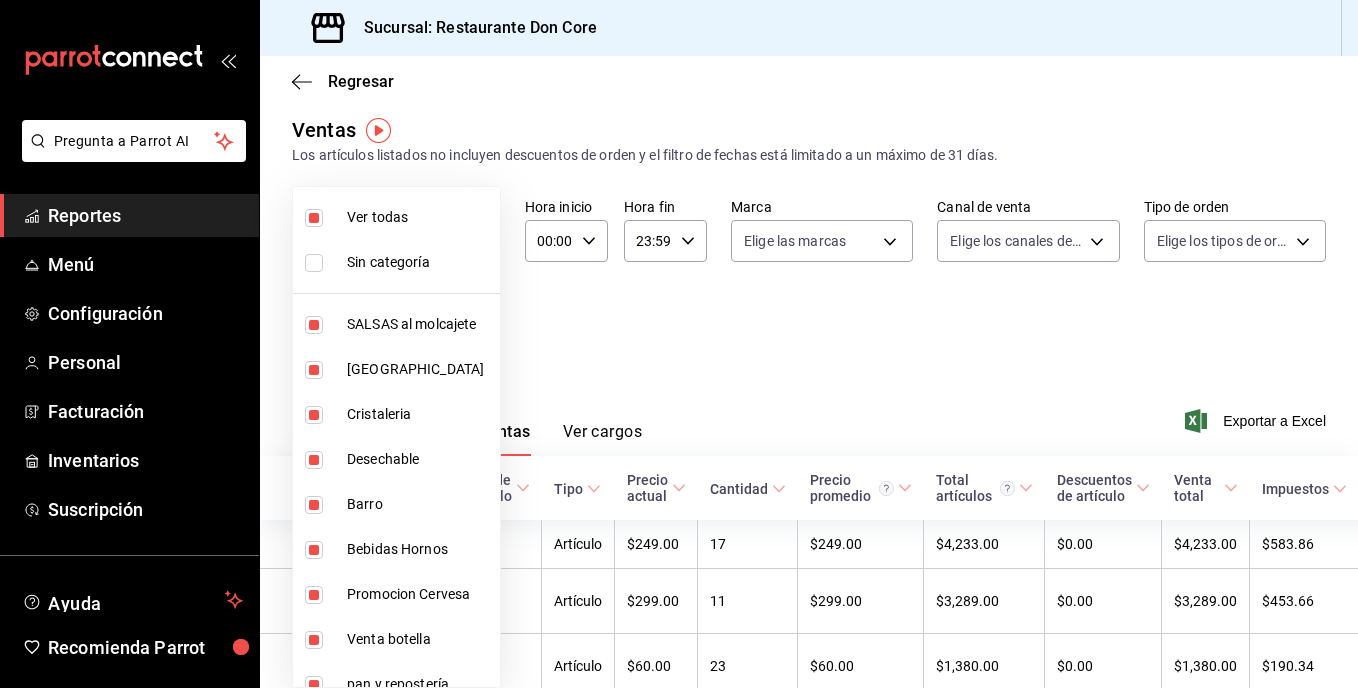 click at bounding box center [679, 344] 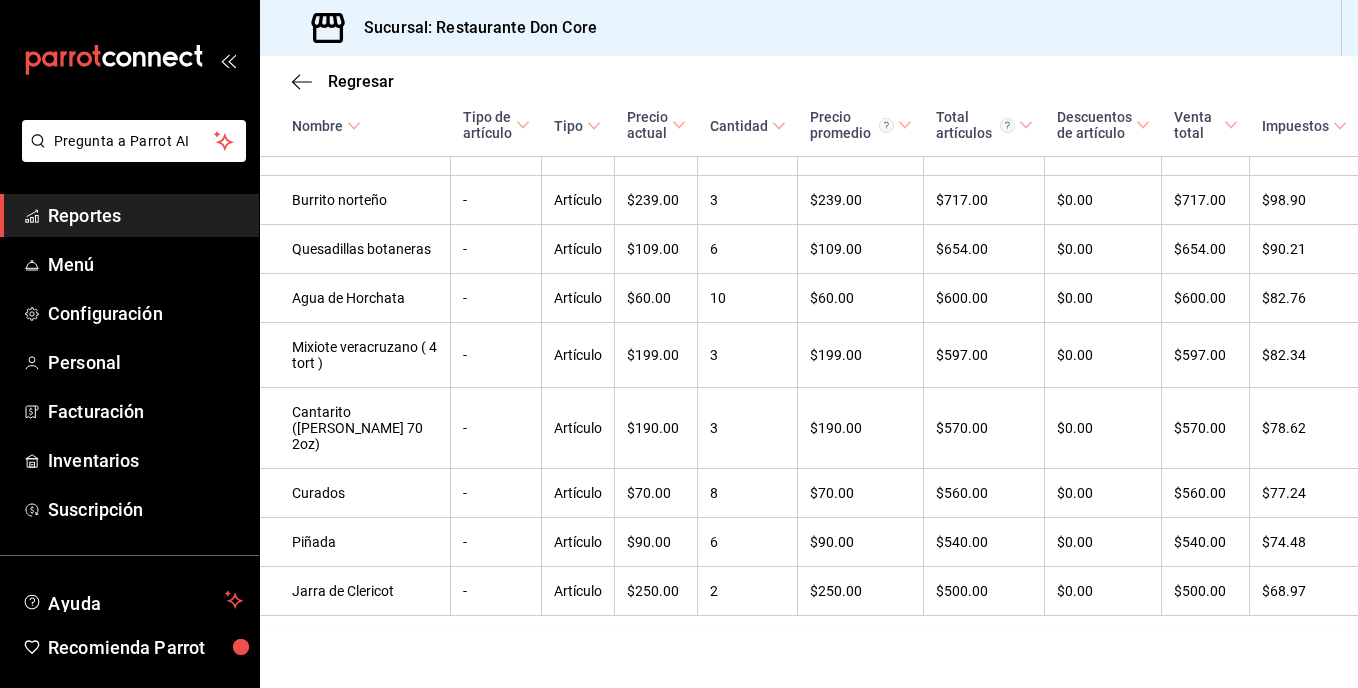 scroll, scrollTop: 1244, scrollLeft: 0, axis: vertical 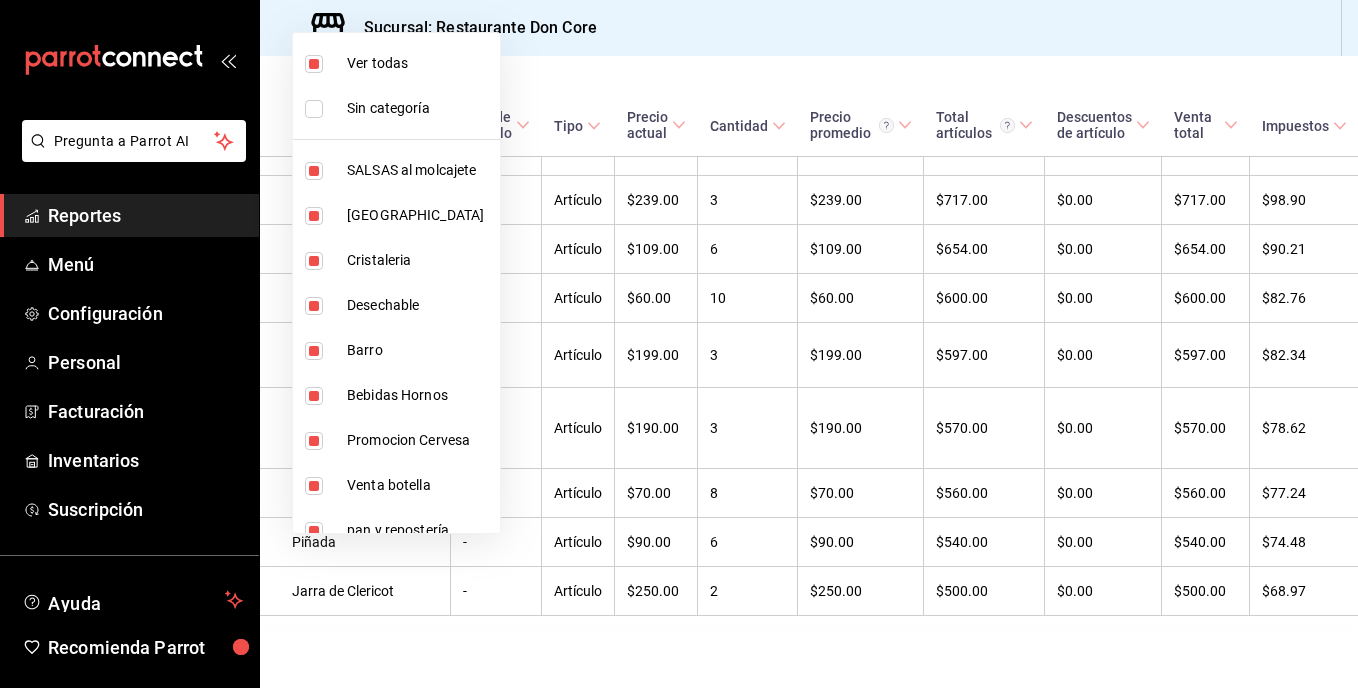click at bounding box center (679, 344) 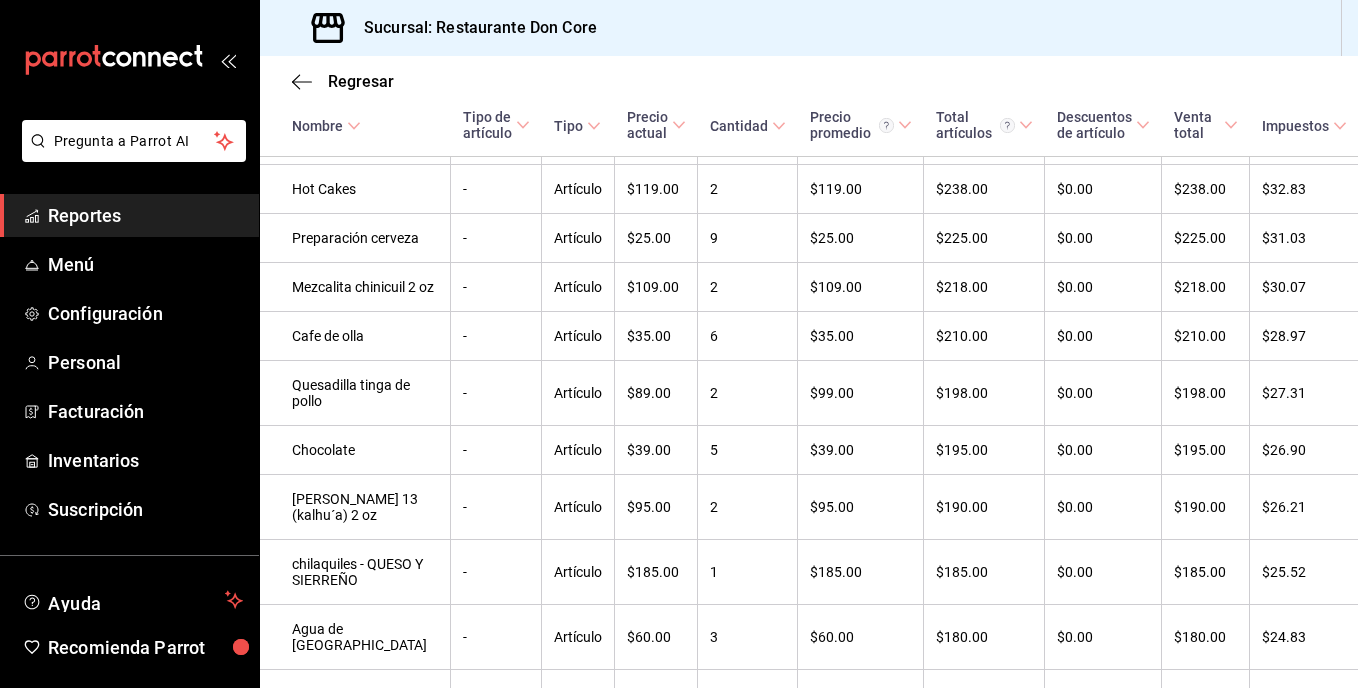 scroll, scrollTop: 2763, scrollLeft: 0, axis: vertical 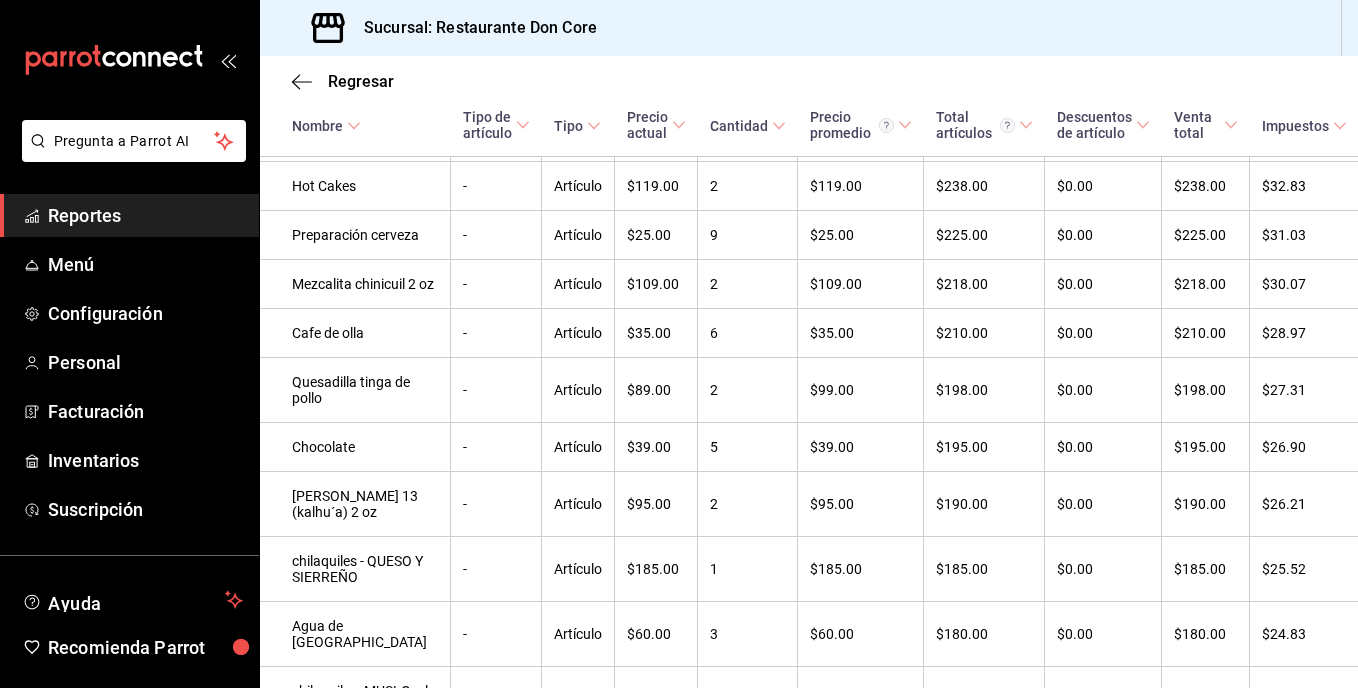 click on "1" at bounding box center [748, -131] 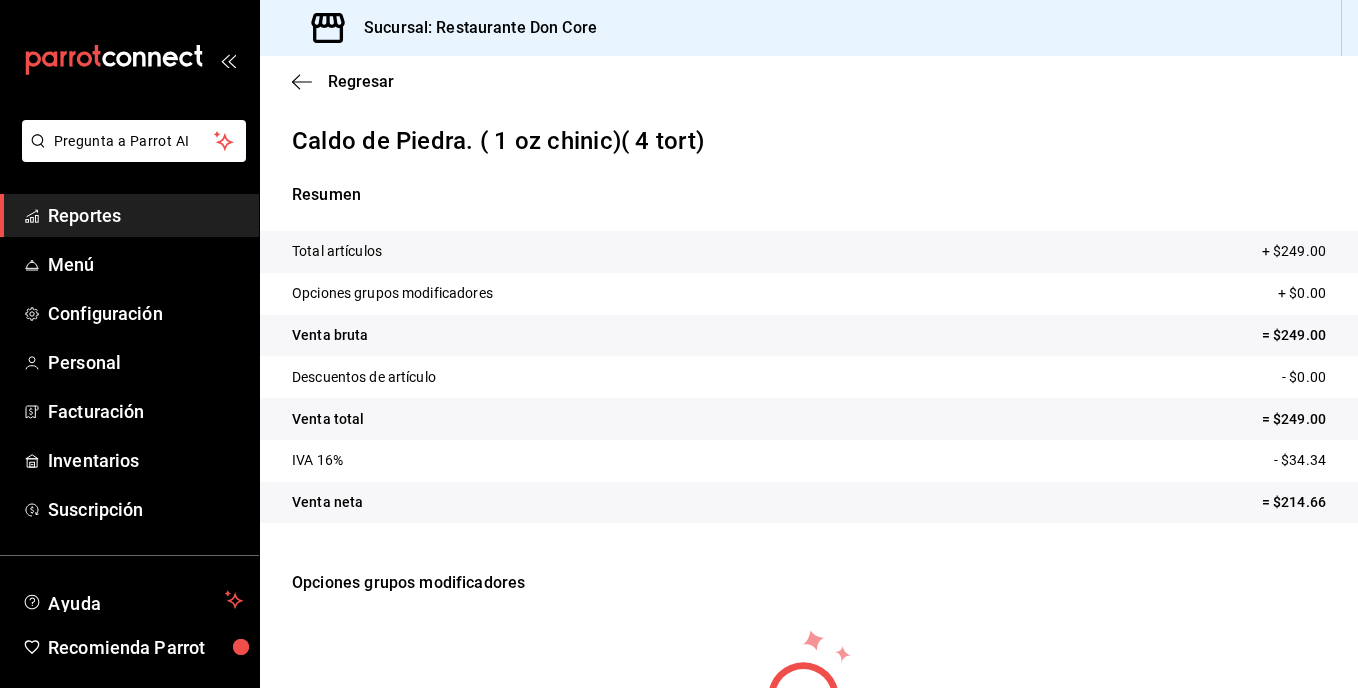 click on "Reportes" at bounding box center (145, 215) 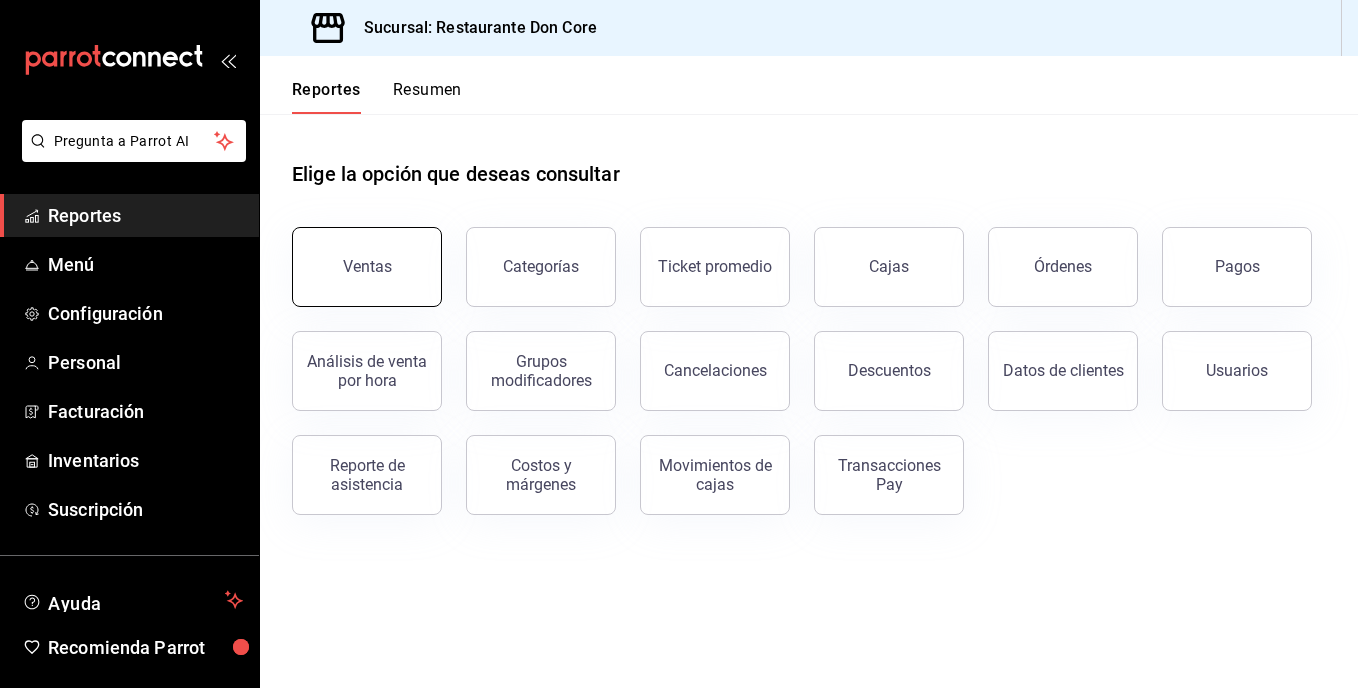 click on "Ventas" at bounding box center [367, 267] 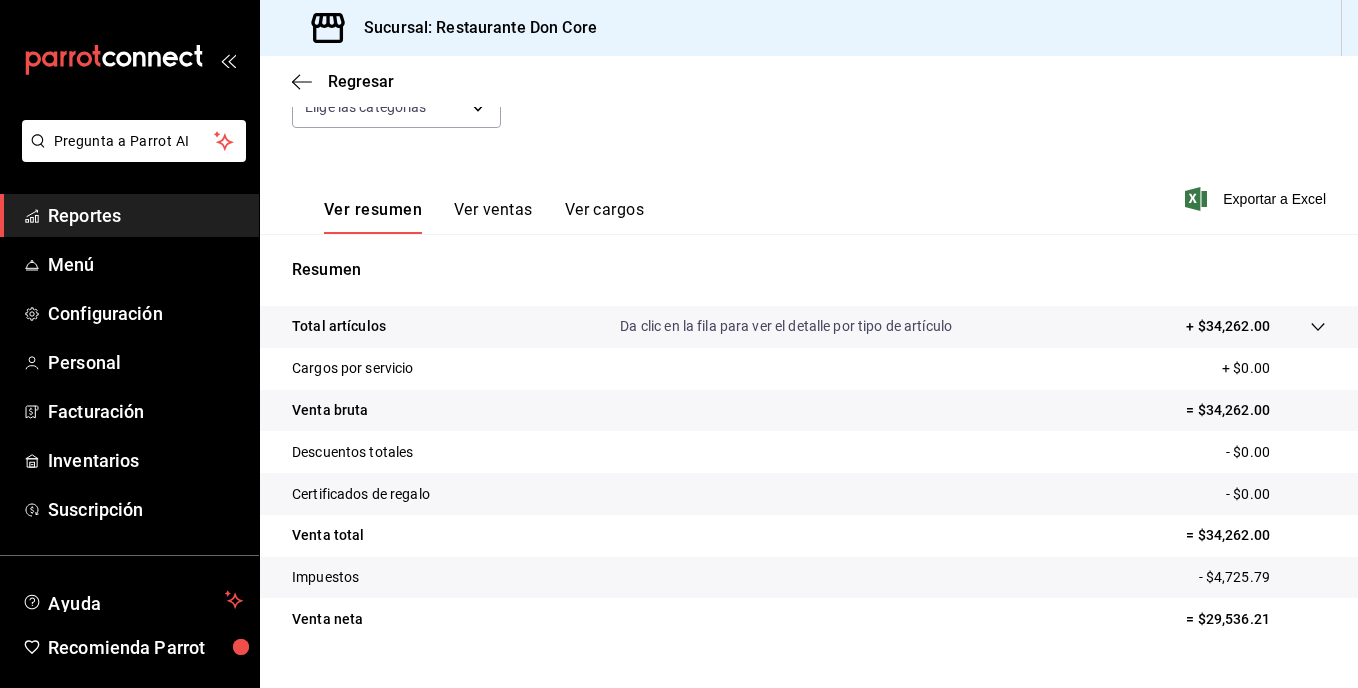 scroll, scrollTop: 270, scrollLeft: 0, axis: vertical 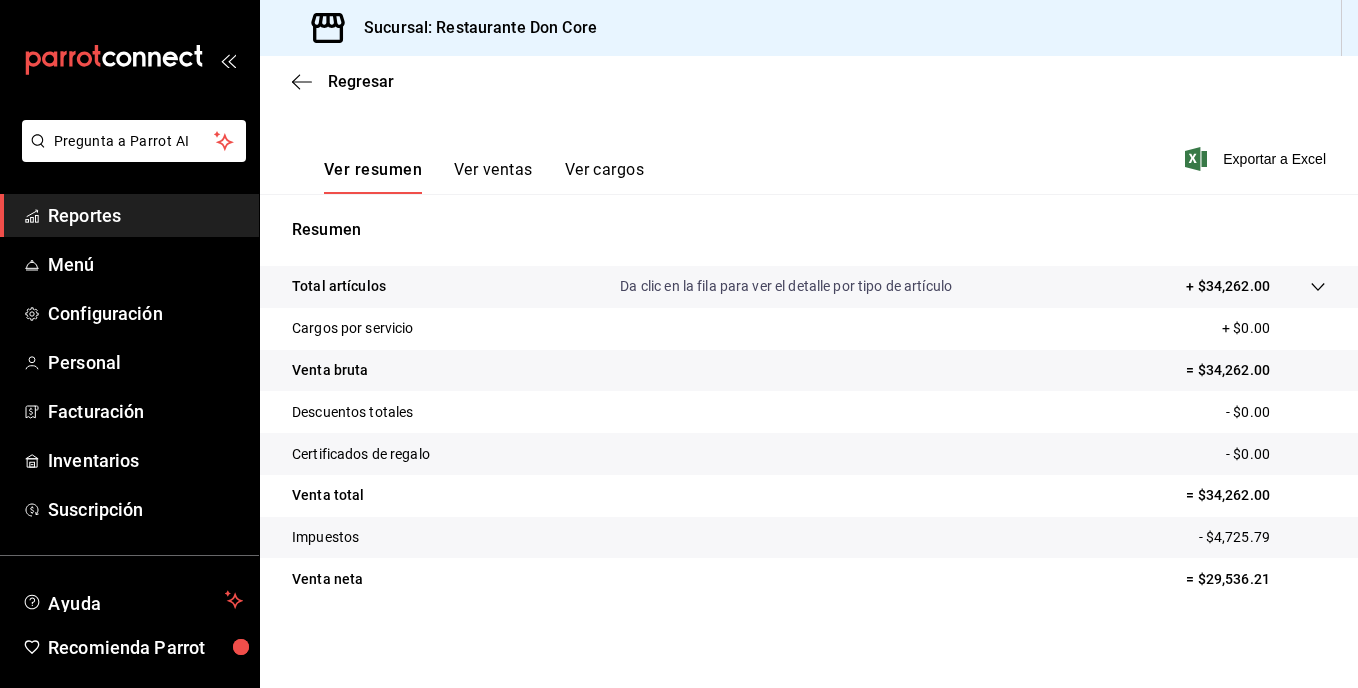 click on "Ver ventas" at bounding box center (493, 177) 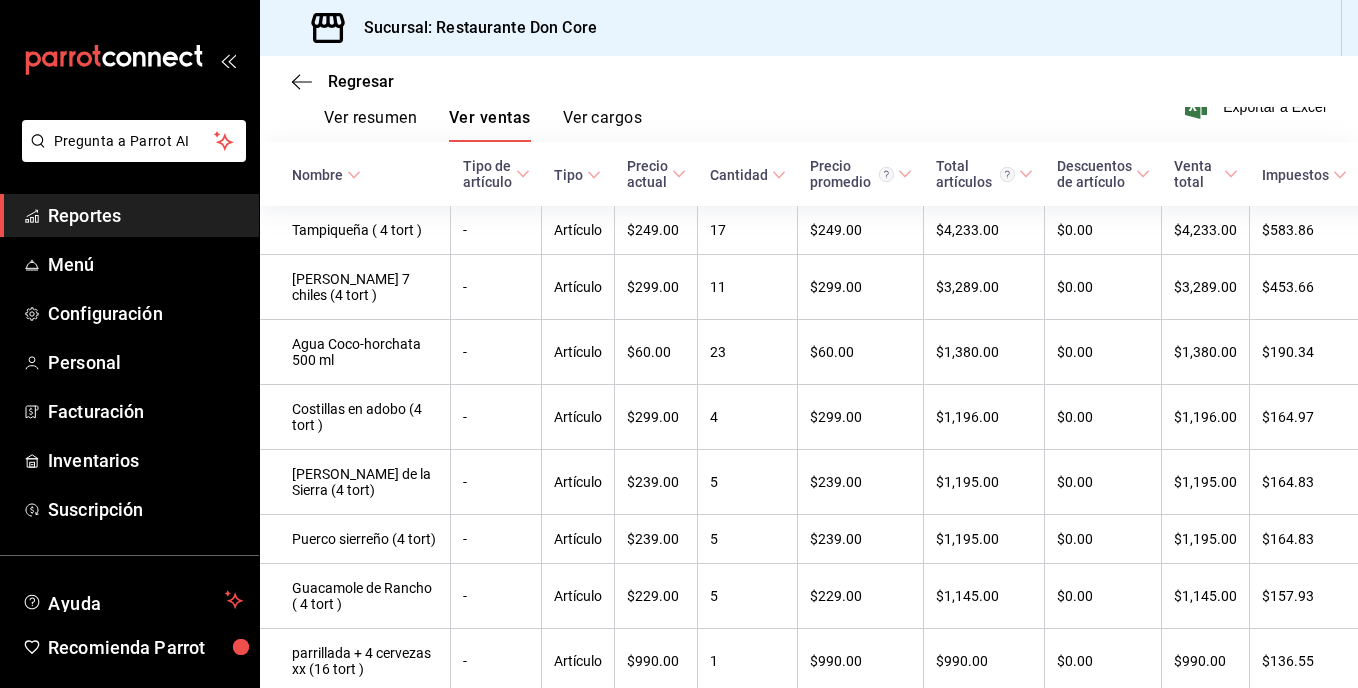scroll, scrollTop: 0, scrollLeft: 0, axis: both 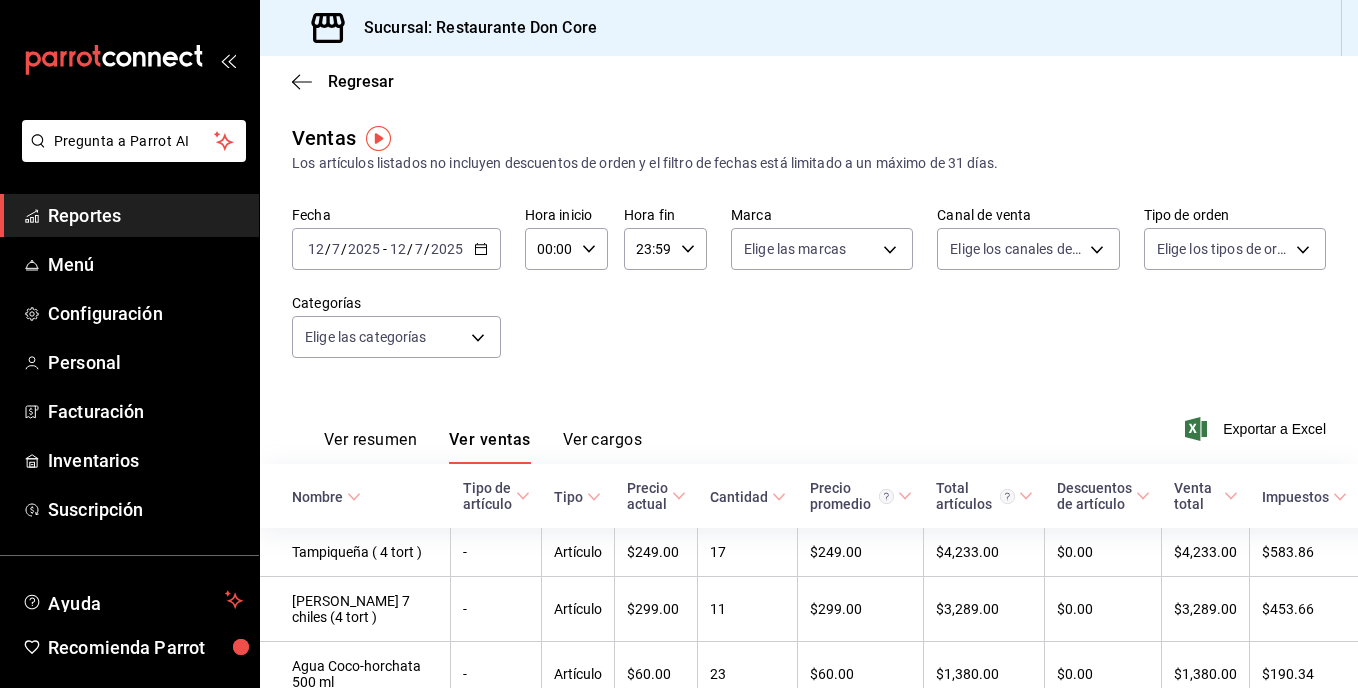 click on "Reportes" at bounding box center (145, 215) 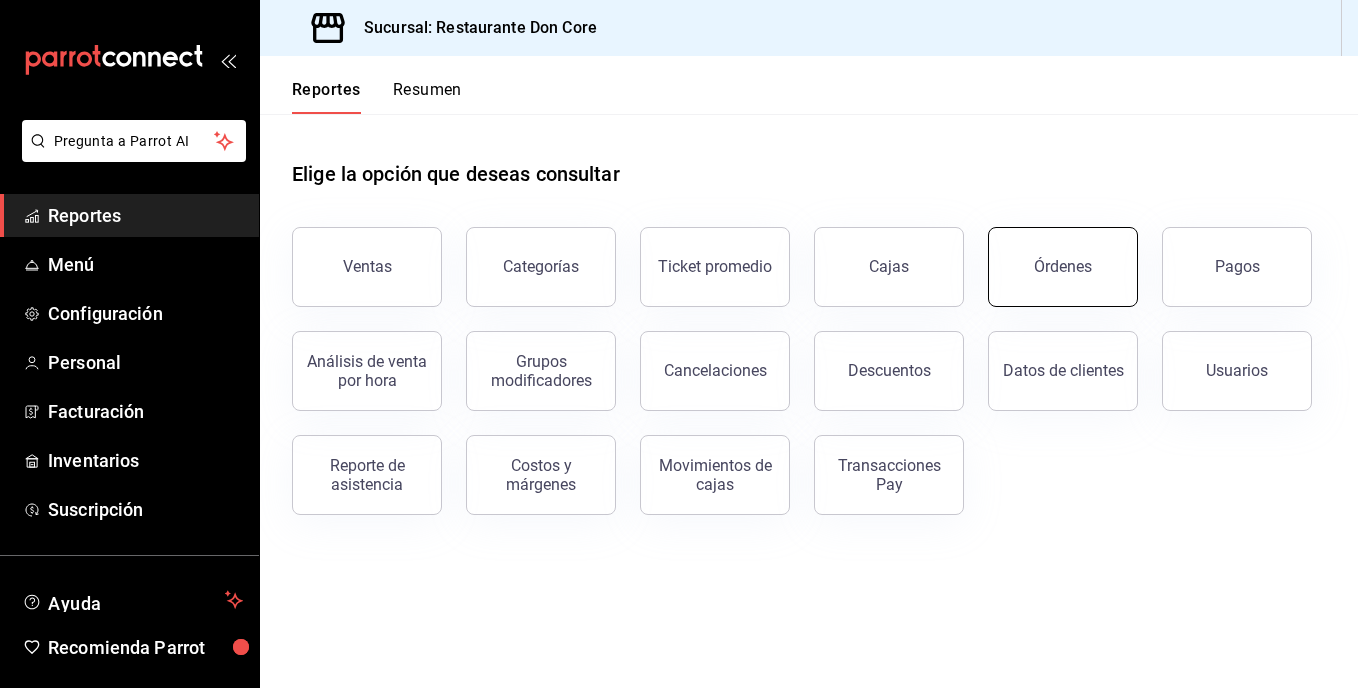 click on "Órdenes" at bounding box center [1063, 266] 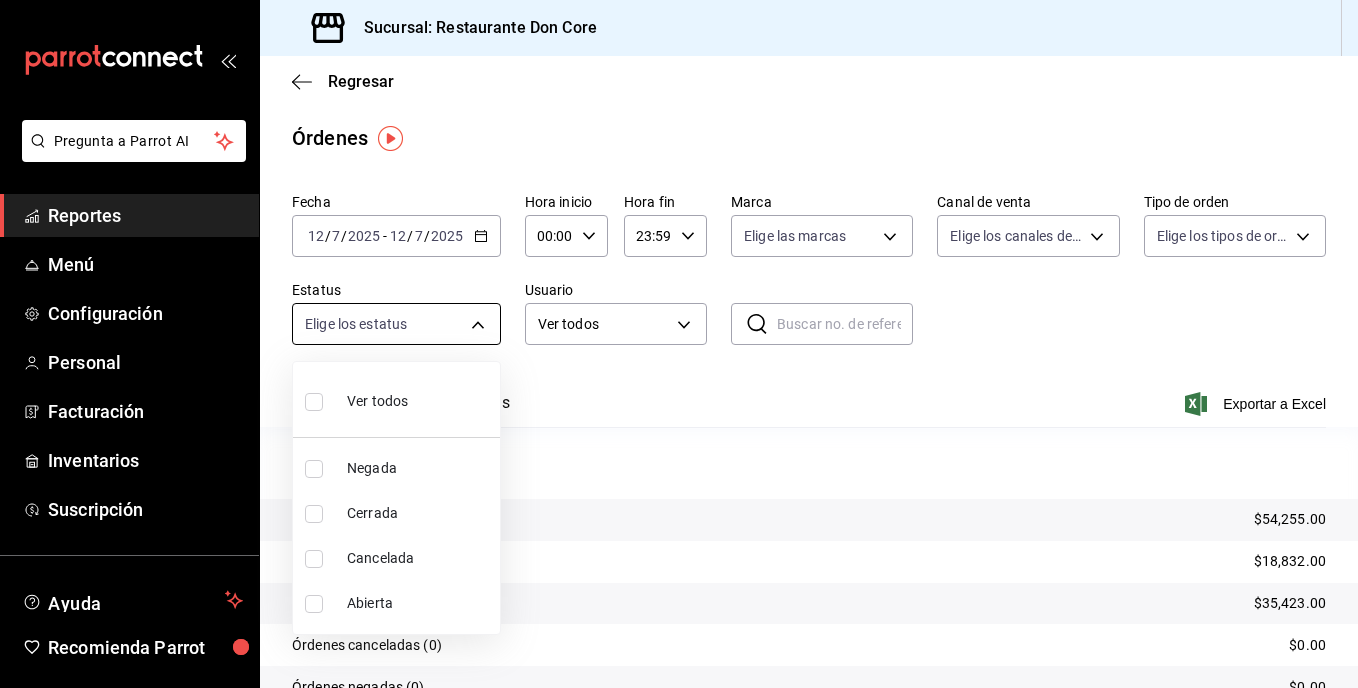 click on "Pregunta a Parrot AI Reportes   Menú   Configuración   Personal   Facturación   Inventarios   Suscripción   Ayuda Recomienda Parrot   [PERSON_NAME]   Sugerir nueva función   Sucursal: Restaurante Don Core Regresar Órdenes Fecha [DATE] [DATE] - [DATE] [DATE] Hora inicio 00:00 Hora inicio Hora fin 23:59 Hora fin Marca Elige las marcas Canal de venta Elige los canales de venta Tipo de orden Elige los tipos de orden Estatus Elige los estatus Usuario Ver todos ALL ​ ​ Ver resumen Ver órdenes Exportar a Excel Resumen Órdenes totales (47) $54,255.00 Órdenes abiertas (15) $18,832.00 Órdenes cerradas (32) $35,423.00 Órdenes canceladas (0) $0.00 Órdenes negadas (0) $0.00 ¿Quieres ver el consumo promedio por orden y comensal? Ve al reporte de Ticket promedio Pregunta a Parrot AI Reportes   Menú   Configuración   Personal   Facturación   Inventarios   Suscripción   Ayuda Recomienda Parrot   [PERSON_NAME]   Sugerir nueva función   Ver video tutorial Ir a video" at bounding box center [679, 344] 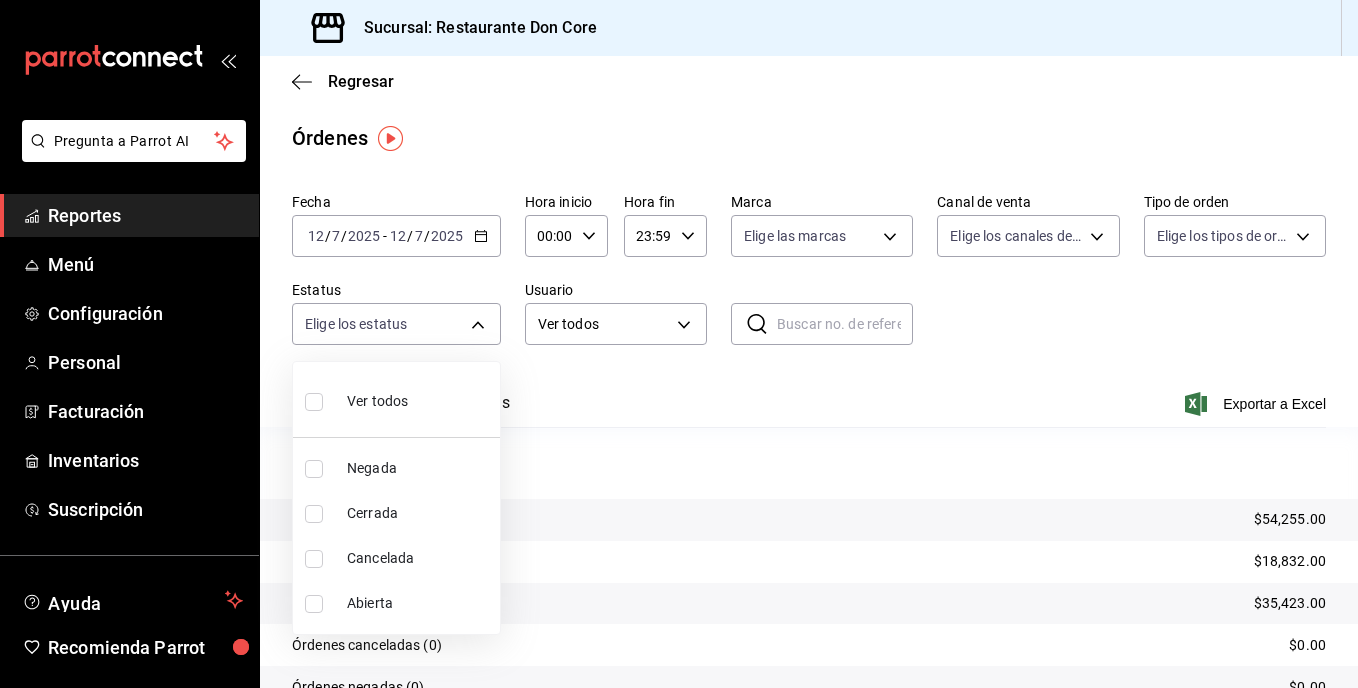 click at bounding box center [679, 344] 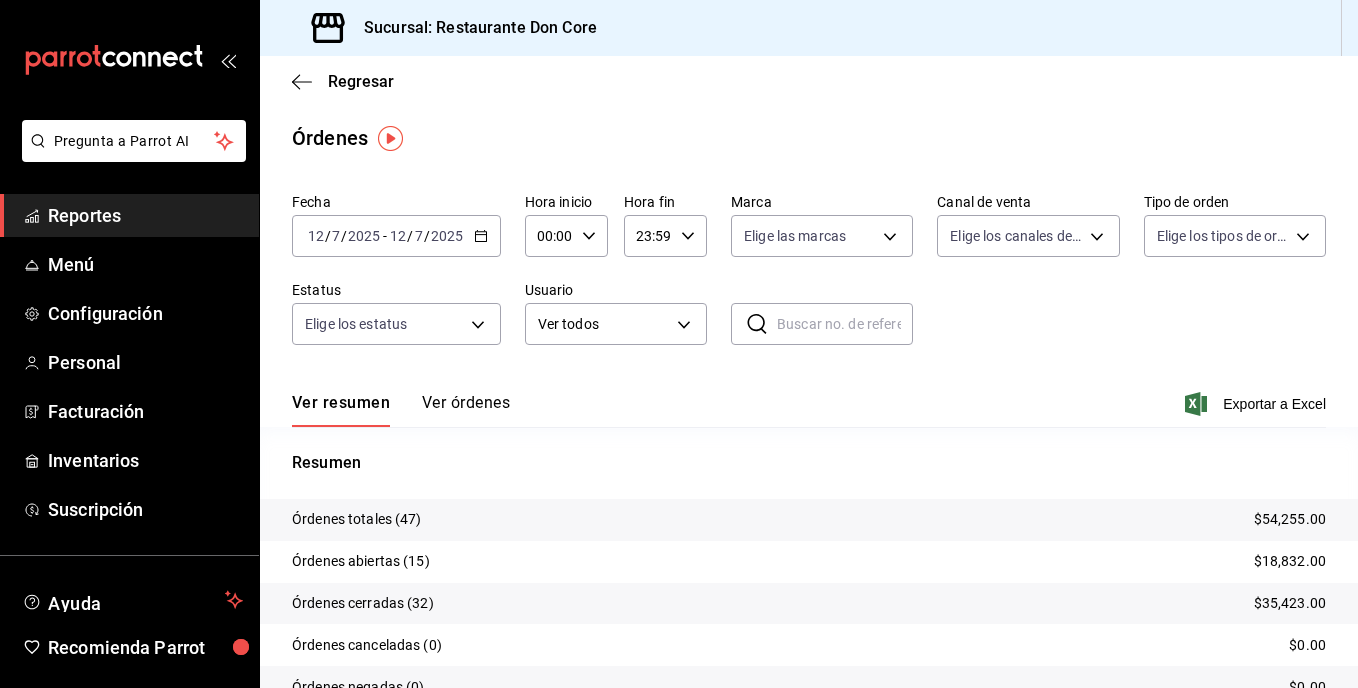click on "Pregunta a Parrot AI Reportes   Menú   Configuración   Personal   Facturación   Inventarios   Suscripción   Ayuda Recomienda Parrot   [PERSON_NAME]   Sugerir nueva función   Sucursal: Restaurante Don Core Regresar Órdenes Fecha [DATE] [DATE] - [DATE] [DATE] Hora inicio 00:00 Hora inicio Hora fin 23:59 Hora fin Marca Elige las marcas Canal de venta Elige los canales de venta Tipo de orden Elige los tipos de orden Estatus Elige los estatus Usuario Ver todos ALL ​ ​ Ver resumen Ver órdenes Exportar a Excel Resumen Órdenes totales (47) $54,255.00 Órdenes abiertas (15) $18,832.00 Órdenes cerradas (32) $35,423.00 Órdenes canceladas (0) $0.00 Órdenes negadas (0) $0.00 ¿Quieres ver el consumo promedio por orden y comensal? Ve al reporte de Ticket promedio Pregunta a Parrot AI Reportes   Menú   Configuración   Personal   Facturación   Inventarios   Suscripción   Ayuda Recomienda Parrot   [PERSON_NAME]   Sugerir nueva función   Ver video tutorial Ir a video" at bounding box center [679, 344] 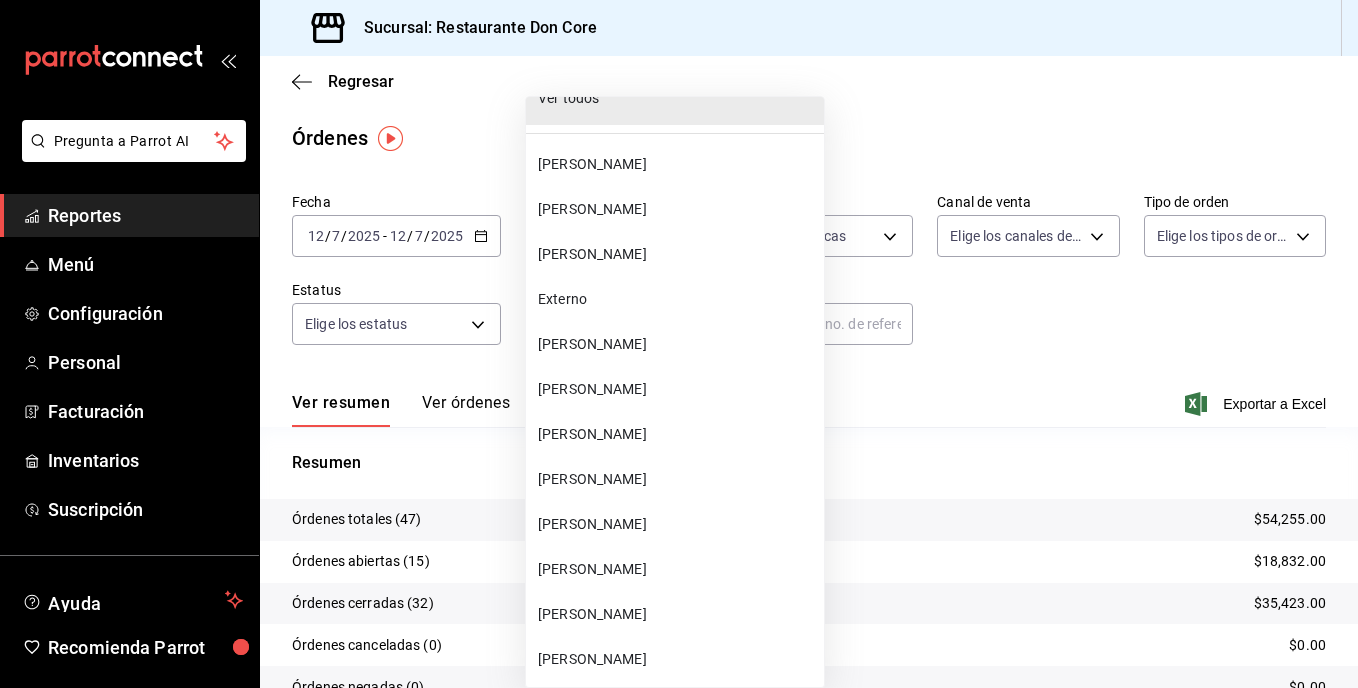 scroll, scrollTop: 26, scrollLeft: 0, axis: vertical 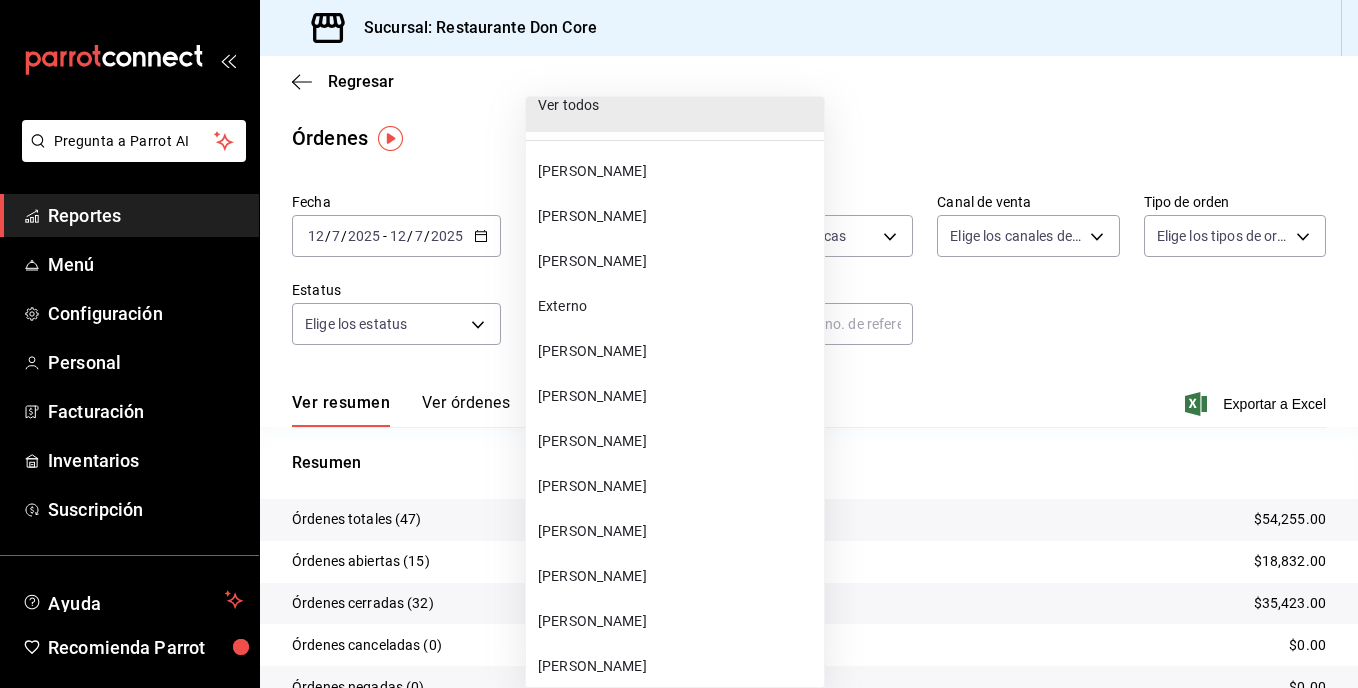 click at bounding box center (679, 344) 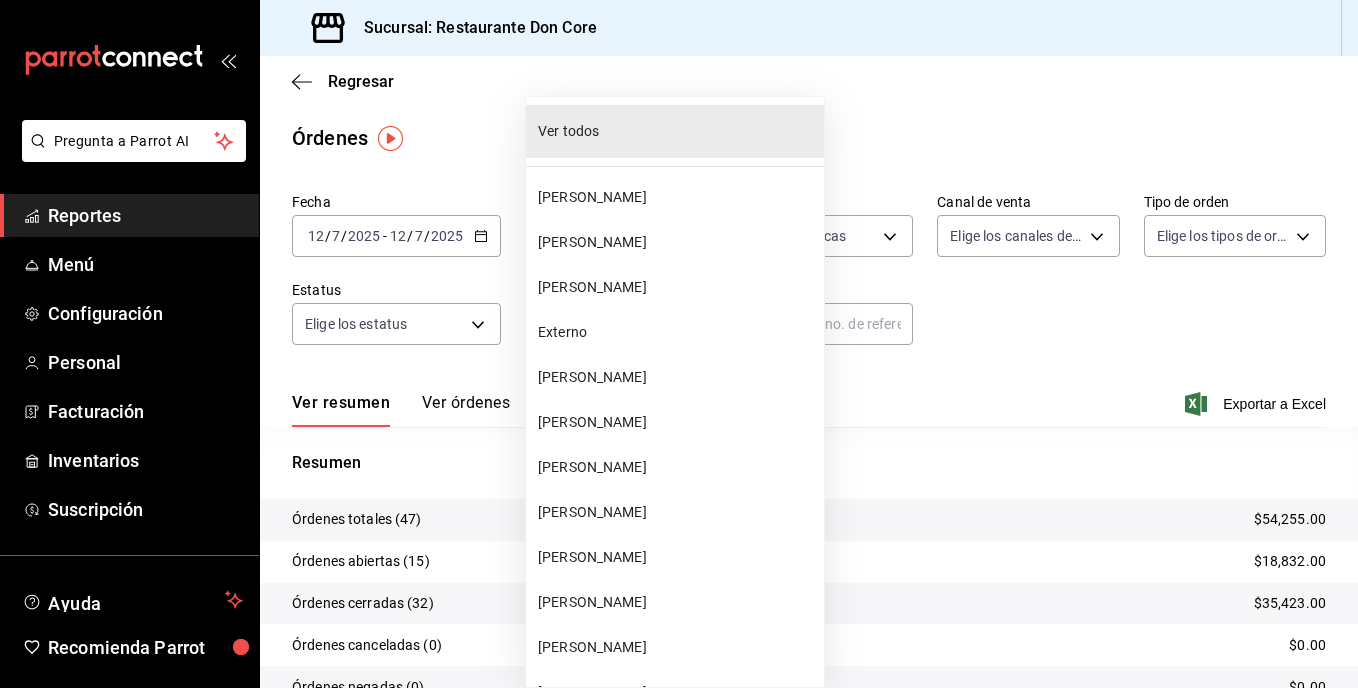 click on "Pregunta a Parrot AI Reportes   Menú   Configuración   Personal   Facturación   Inventarios   Suscripción   Ayuda Recomienda Parrot   [PERSON_NAME]   Sugerir nueva función   Sucursal: Restaurante Don Core Regresar Órdenes Fecha [DATE] [DATE] - [DATE] [DATE] Hora inicio 00:00 Hora inicio Hora fin 23:59 Hora fin Marca Elige las marcas Canal de venta Elige los canales de venta Tipo de orden Elige los tipos de orden Estatus Elige los estatus Usuario Ver todos ALL ​ ​ Ver resumen Ver órdenes Exportar a Excel Resumen Órdenes totales (47) $54,255.00 Órdenes abiertas (15) $18,832.00 Órdenes cerradas (32) $35,423.00 Órdenes canceladas (0) $0.00 Órdenes negadas (0) $0.00 ¿Quieres ver el consumo promedio por orden y comensal? Ve al reporte de Ticket promedio Pregunta a Parrot AI Reportes   Menú   Configuración   Personal   Facturación   Inventarios   Suscripción   Ayuda Recomienda Parrot   [PERSON_NAME]   Sugerir nueva función   Ver video tutorial Ir a video" at bounding box center [679, 344] 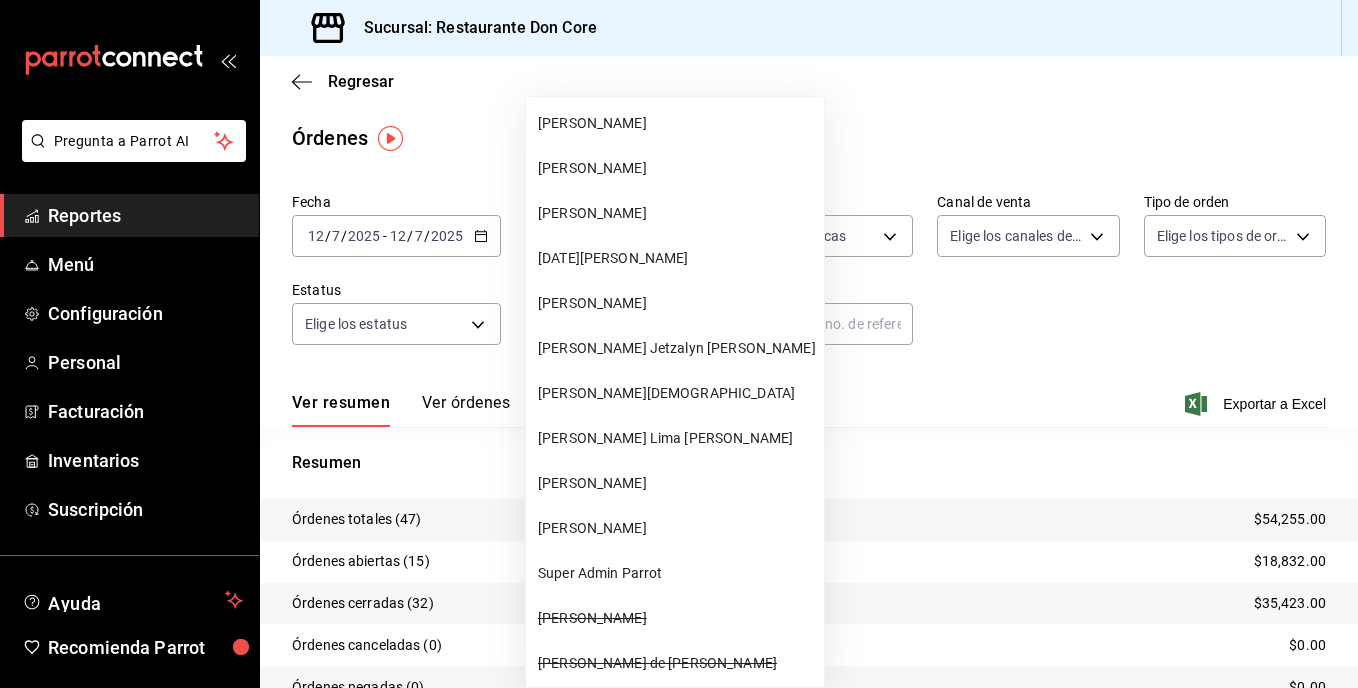 scroll, scrollTop: 838, scrollLeft: 0, axis: vertical 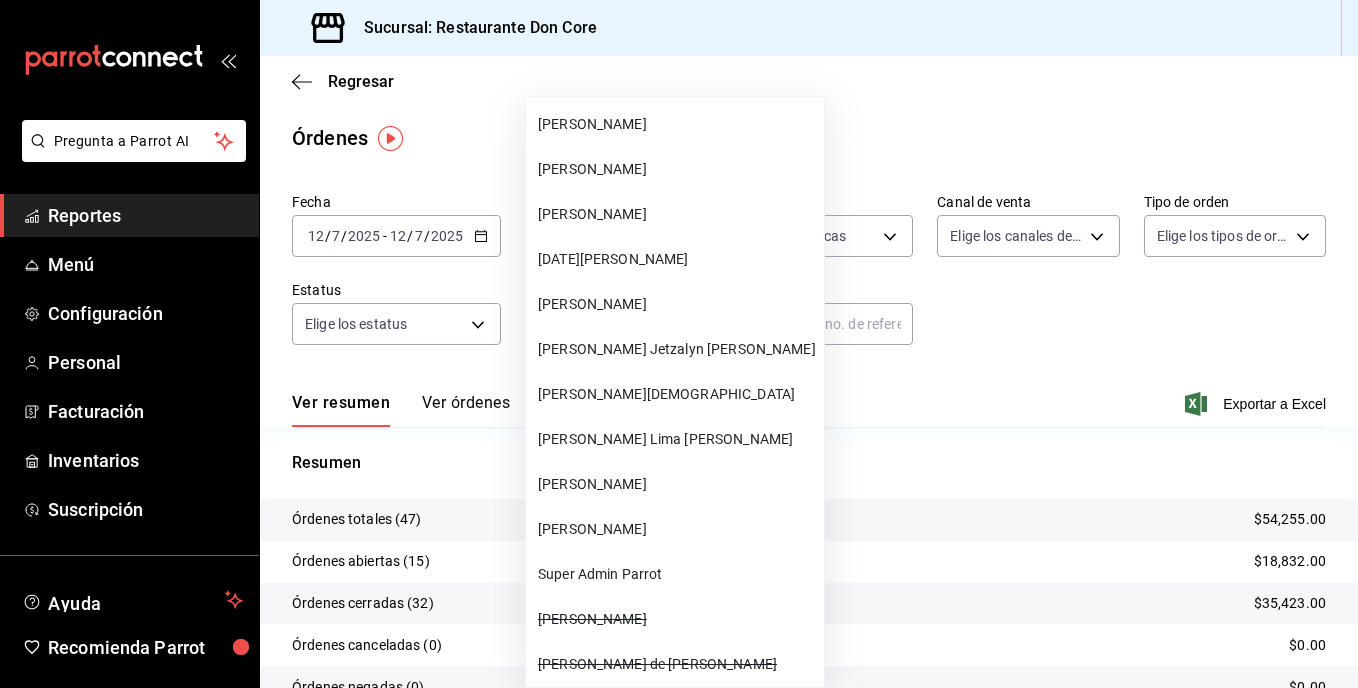 click on "[PERSON_NAME] Lima [PERSON_NAME]" at bounding box center (677, 439) 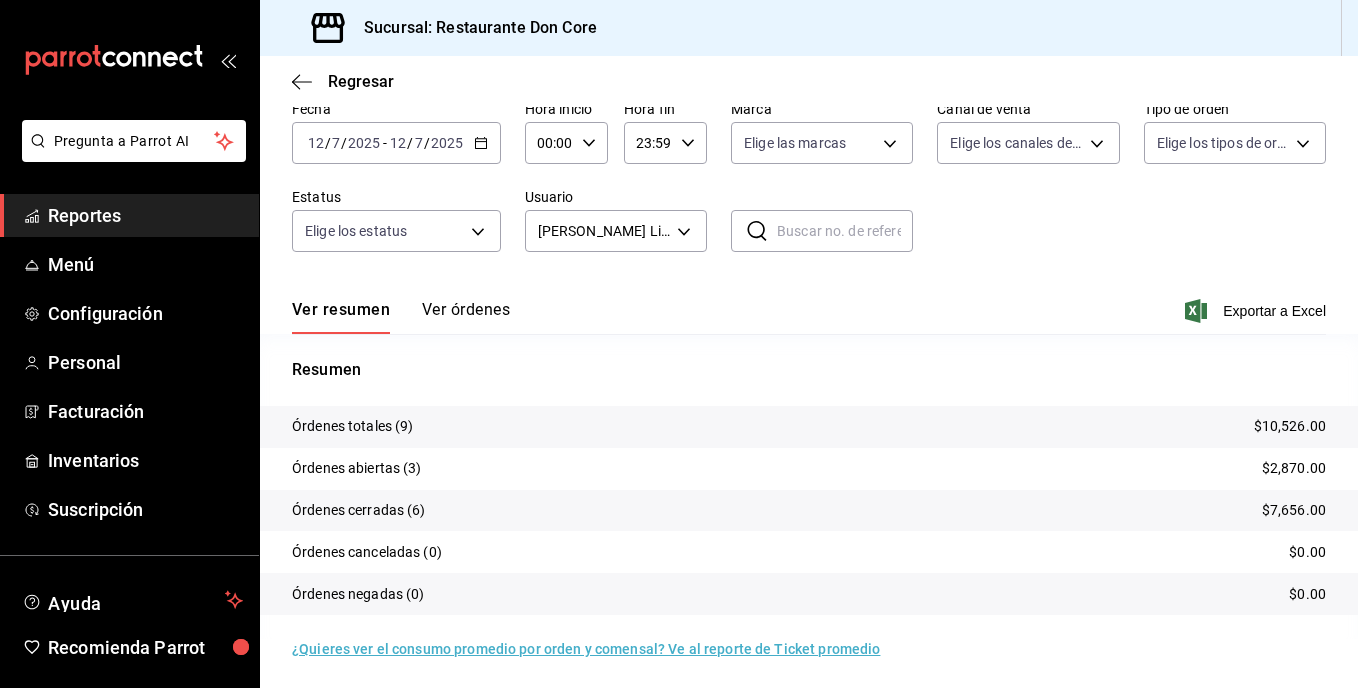 scroll, scrollTop: 97, scrollLeft: 0, axis: vertical 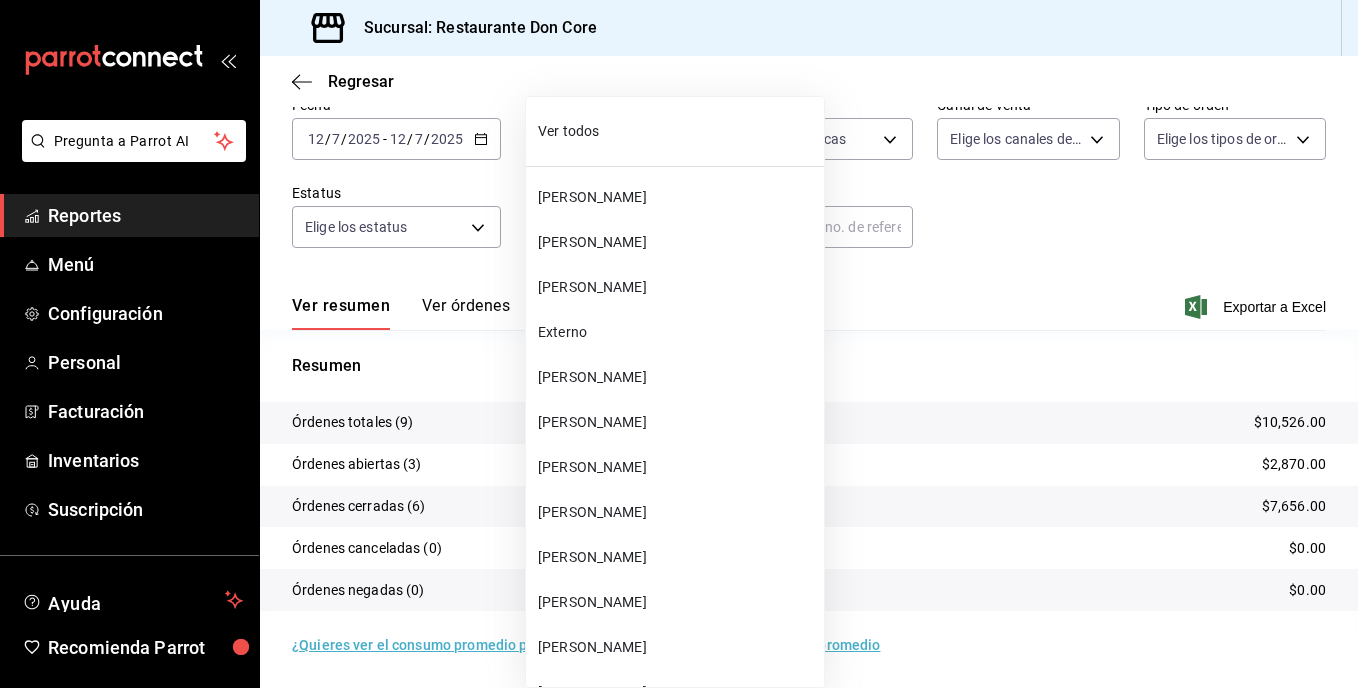 click on "Pregunta a Parrot AI Reportes   Menú   Configuración   Personal   Facturación   Inventarios   Suscripción   Ayuda Recomienda Parrot   [PERSON_NAME]   Sugerir nueva función   Sucursal: Restaurante Don Core Regresar Órdenes Fecha [DATE] [DATE] - [DATE] [DATE] Hora inicio 00:00 Hora inicio Hora fin 23:59 Hora fin Marca Elige las marcas Canal de venta Elige los canales de venta Tipo de orden Elige los tipos de orden Estatus Elige los estatus Usuario [PERSON_NAME] Lima [PERSON_NAME] 5690d7d8-662f-4959-b767-248b2332666a ​ ​ Ver resumen Ver órdenes Exportar a Excel Resumen Órdenes totales (9) $10,526.00 Órdenes abiertas (3) $2,870.00 Órdenes cerradas (6) $7,656.00 Órdenes canceladas (0) $0.00 Órdenes negadas (0) $0.00 ¿Quieres ver el consumo promedio por orden y comensal? Ve al reporte de Ticket promedio Pregunta a Parrot AI Reportes   Menú   Configuración   Personal   Facturación   Inventarios   Suscripción   Ayuda Recomienda Parrot   [PERSON_NAME]     Ir a video" at bounding box center [679, 344] 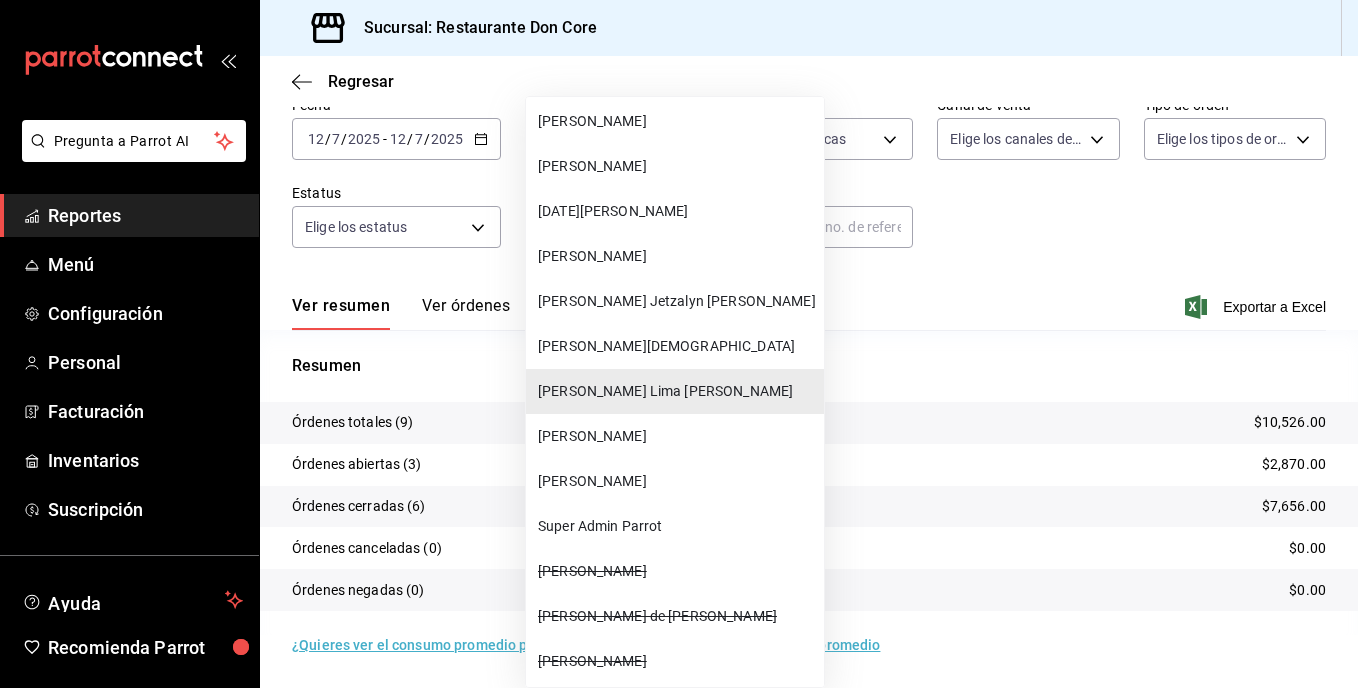 click on "[PERSON_NAME][DEMOGRAPHIC_DATA]" at bounding box center [677, 346] 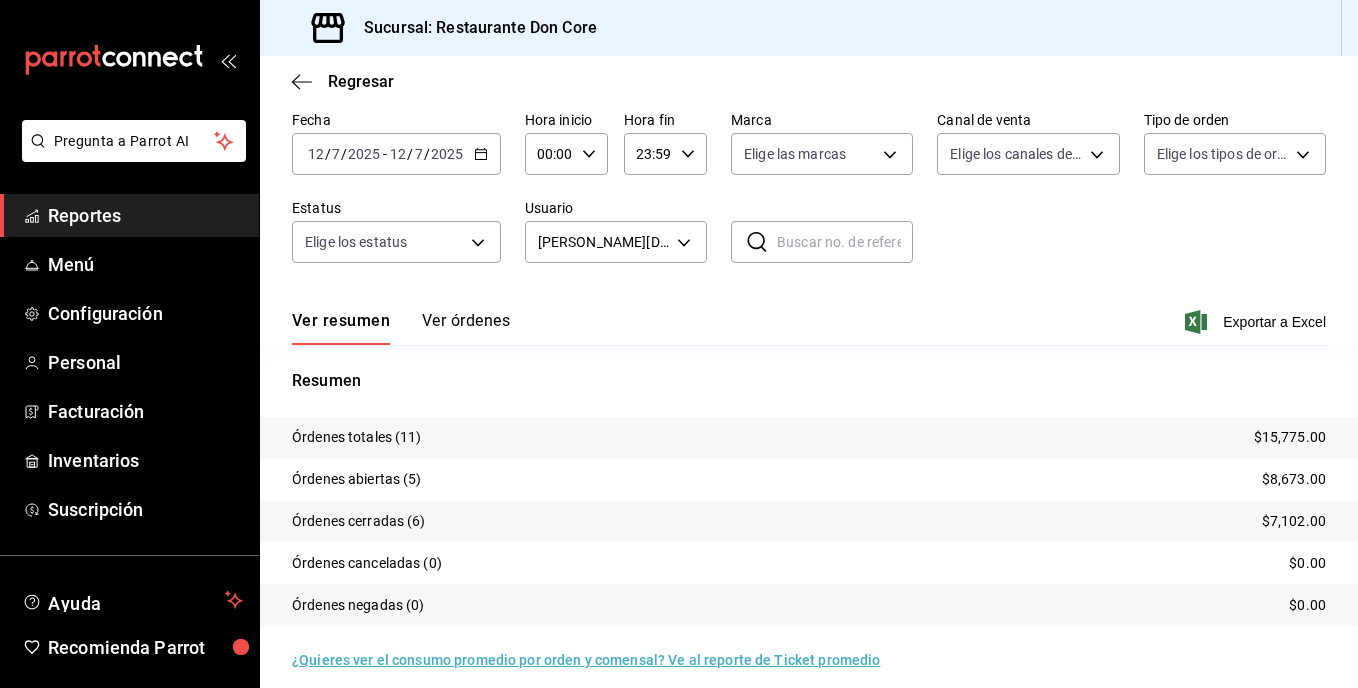 scroll, scrollTop: 97, scrollLeft: 0, axis: vertical 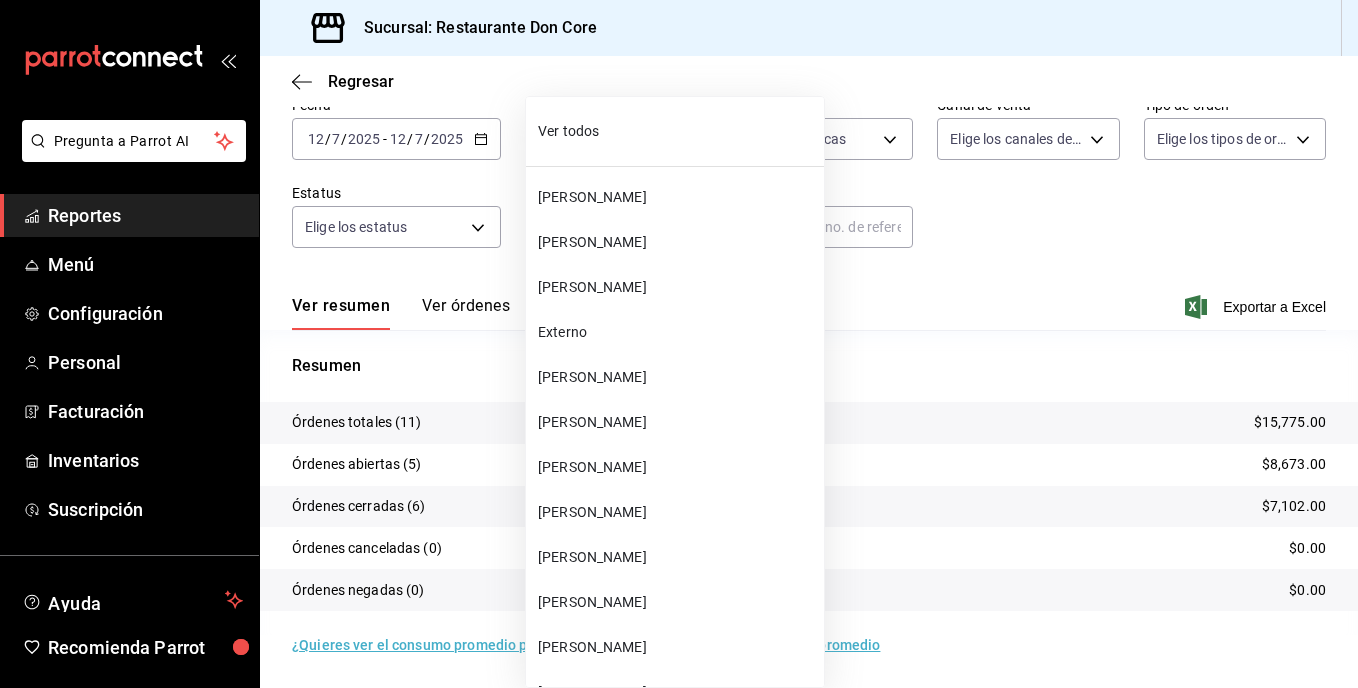 click on "Pregunta a Parrot AI Reportes   Menú   Configuración   Personal   Facturación   Inventarios   Suscripción   Ayuda Recomienda Parrot   [PERSON_NAME]   Sugerir nueva función   Sucursal: Restaurante Don Core Regresar Órdenes Fecha [DATE] [DATE] - [DATE] [DATE] Hora inicio 00:00 Hora inicio Hora fin 23:59 Hora fin Marca Elige las marcas Canal de venta Elige los canales de venta Tipo de orden Elige los tipos de orden Estatus Elige los estatus Usuario [PERSON_NAME] 438eede4-8164-40df-a70b-244b70385491 ​ ​ Ver resumen Ver órdenes Exportar a Excel Resumen Órdenes totales (11) $15,775.00 Órdenes abiertas (5) $8,673.00 Órdenes cerradas (6) $7,102.00 Órdenes canceladas (0) $0.00 Órdenes negadas (0) $0.00 ¿Quieres ver el consumo promedio por orden y comensal? Ve al reporte de Ticket promedio Pregunta a Parrot AI Reportes   Menú   Configuración   Personal   Facturación   Inventarios   Suscripción   Ayuda Recomienda Parrot   [PERSON_NAME]     Ir a video" at bounding box center [679, 344] 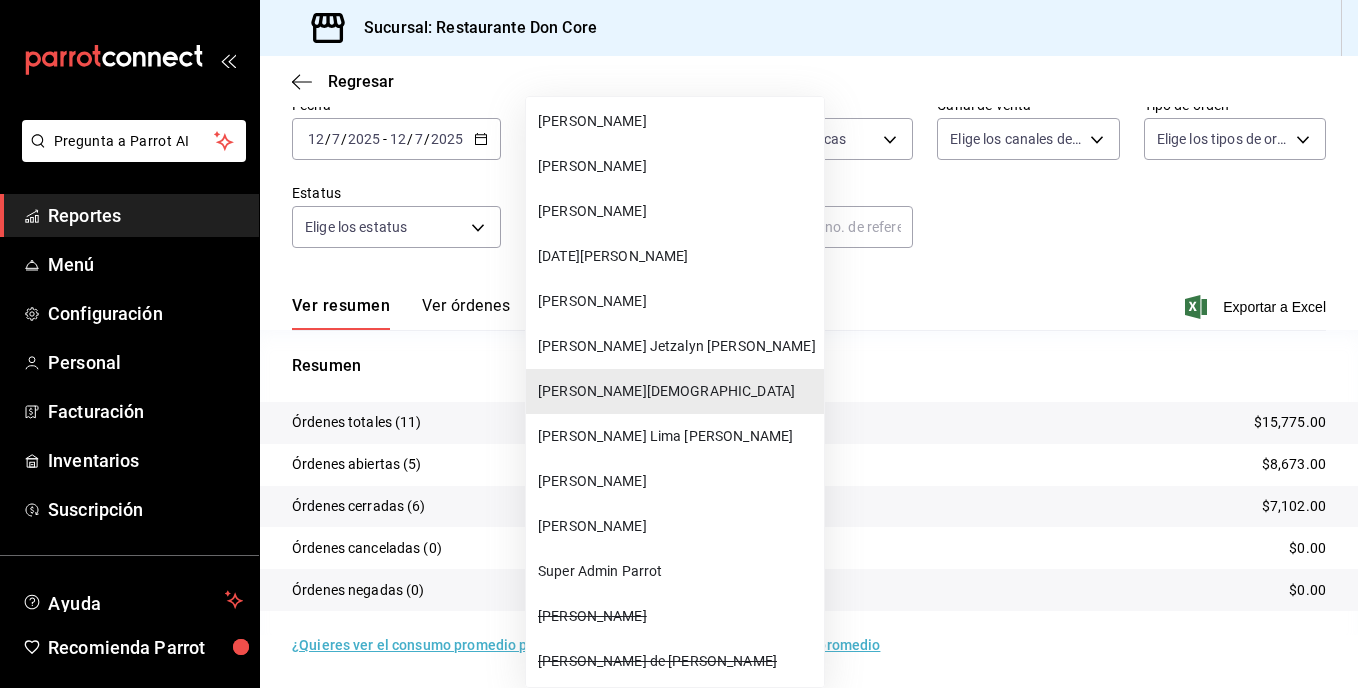 click on "[PERSON_NAME] Jetzalyn [PERSON_NAME]" at bounding box center (677, 346) 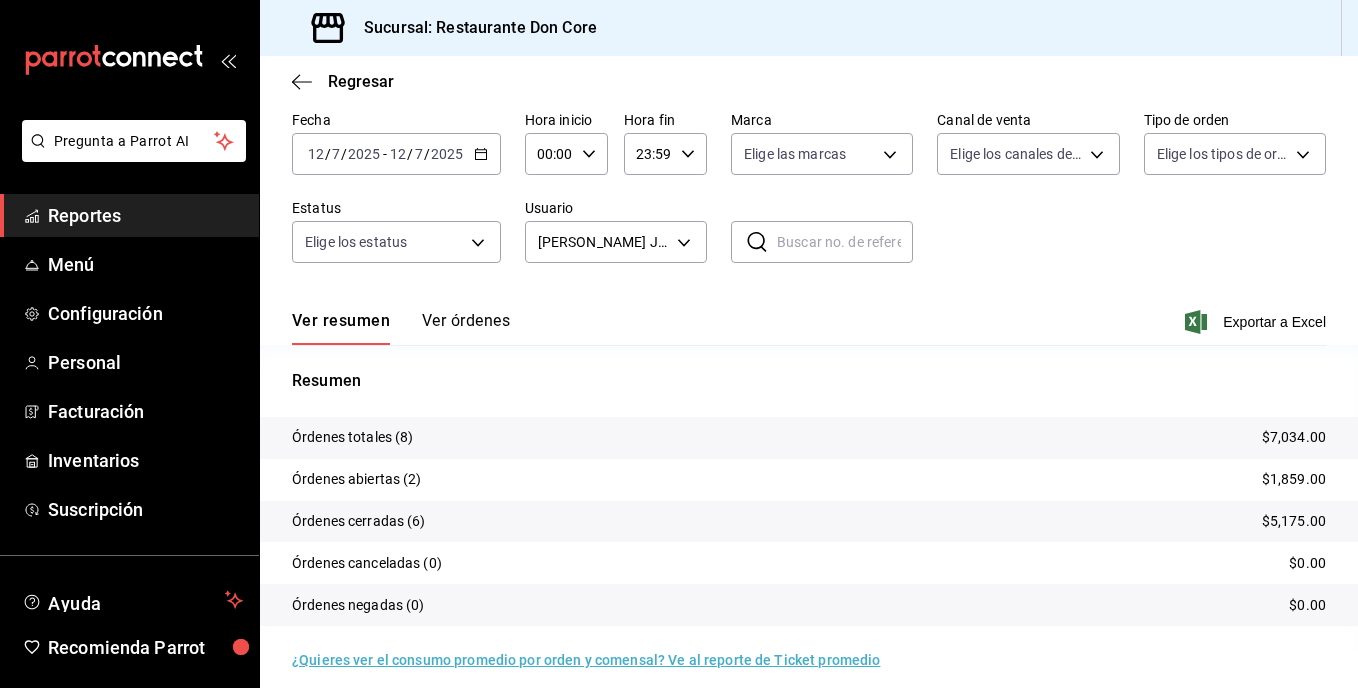 scroll, scrollTop: 97, scrollLeft: 0, axis: vertical 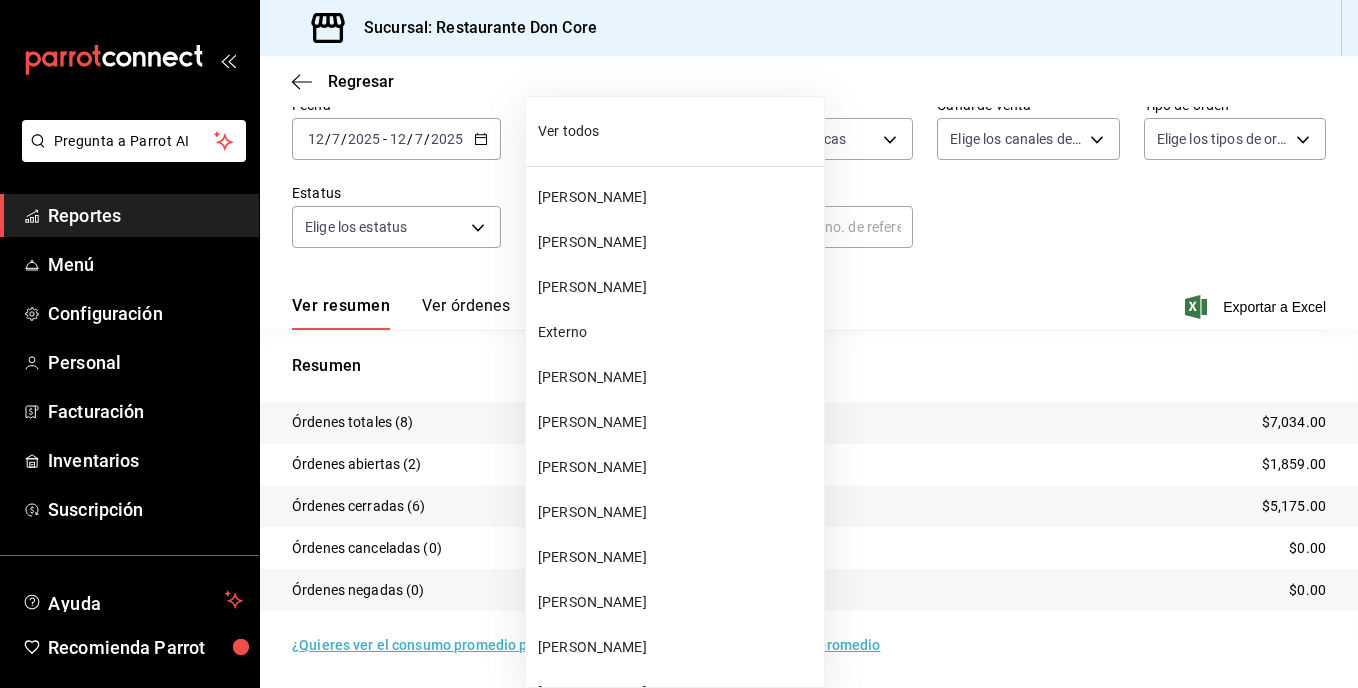 click on "Pregunta a Parrot AI Reportes   Menú   Configuración   Personal   Facturación   Inventarios   Suscripción   Ayuda Recomienda Parrot   [PERSON_NAME]   Sugerir nueva función   Sucursal: Restaurante Don Core Regresar Órdenes Fecha [DATE] [DATE] - [DATE] [DATE] Hora inicio 00:00 Hora inicio Hora fin 23:59 Hora fin Marca Elige las marcas Canal de venta Elige los canales de venta Tipo de orden Elige los tipos de orden Estatus Elige los estatus Usuario [PERSON_NAME] Jetzalyn [PERSON_NAME] a31d631e-193b-4c3c-be11-c9049b778c61 ​ ​ Ver resumen Ver órdenes Exportar a Excel Resumen Órdenes totales (8) $7,034.00 Órdenes abiertas (2) $1,859.00 Órdenes cerradas (6) $5,175.00 Órdenes canceladas (0) $0.00 Órdenes negadas (0) $0.00 ¿Quieres ver el consumo promedio por orden y comensal? Ve al reporte de Ticket promedio Pregunta a Parrot AI Reportes   Menú   Configuración   Personal   Facturación   Inventarios   Suscripción   Ayuda Recomienda Parrot   [PERSON_NAME]     Ir a video" at bounding box center [679, 344] 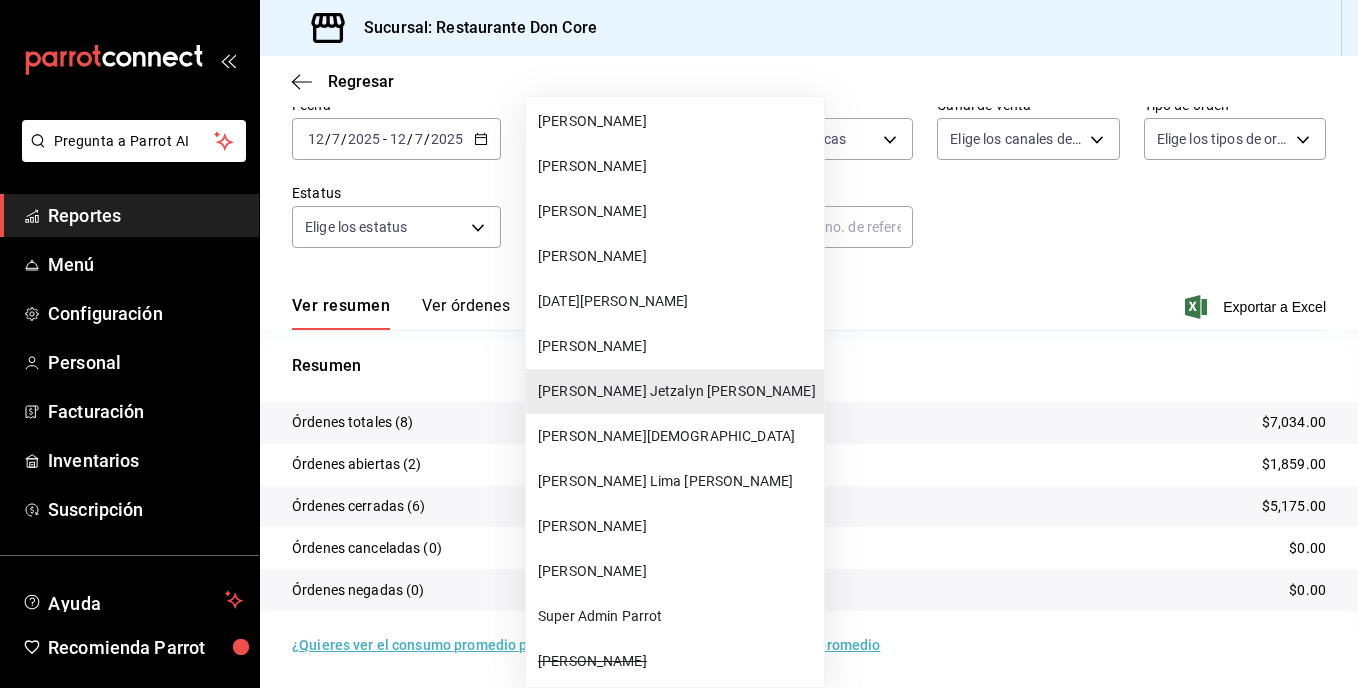 click on "[PERSON_NAME] Lima [PERSON_NAME]" at bounding box center [677, 481] 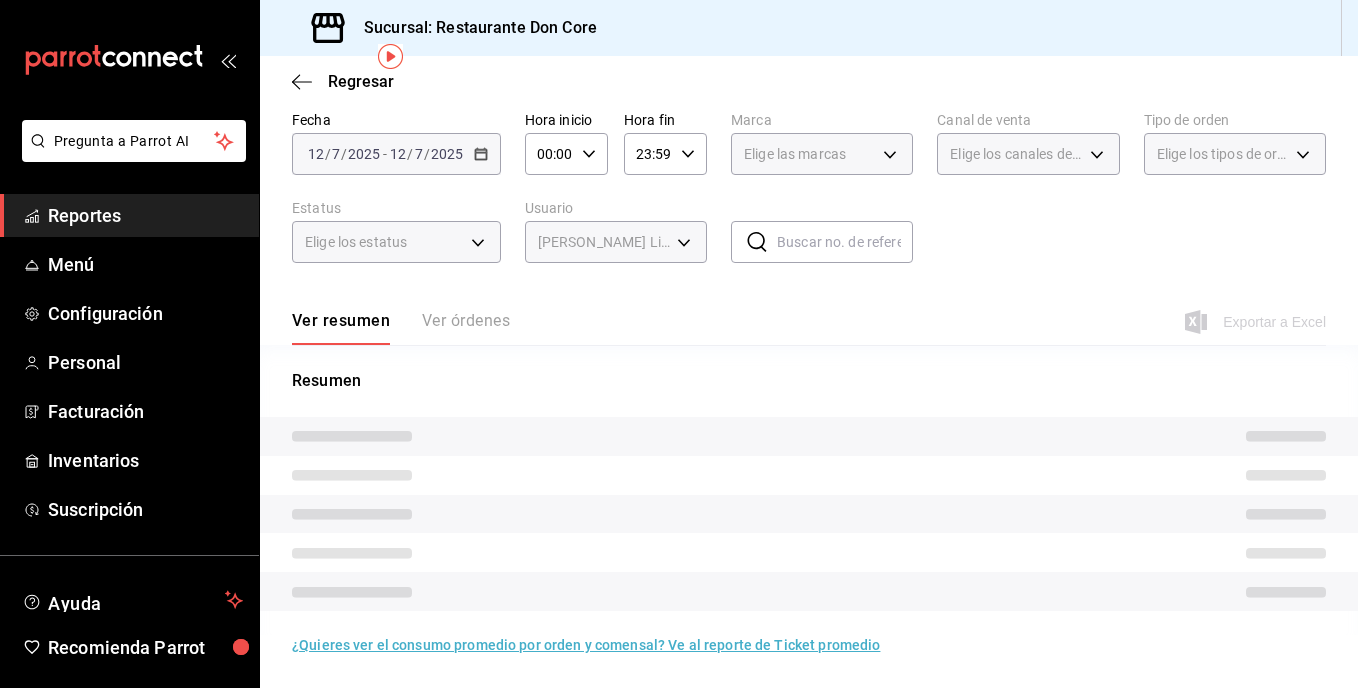 scroll, scrollTop: 97, scrollLeft: 0, axis: vertical 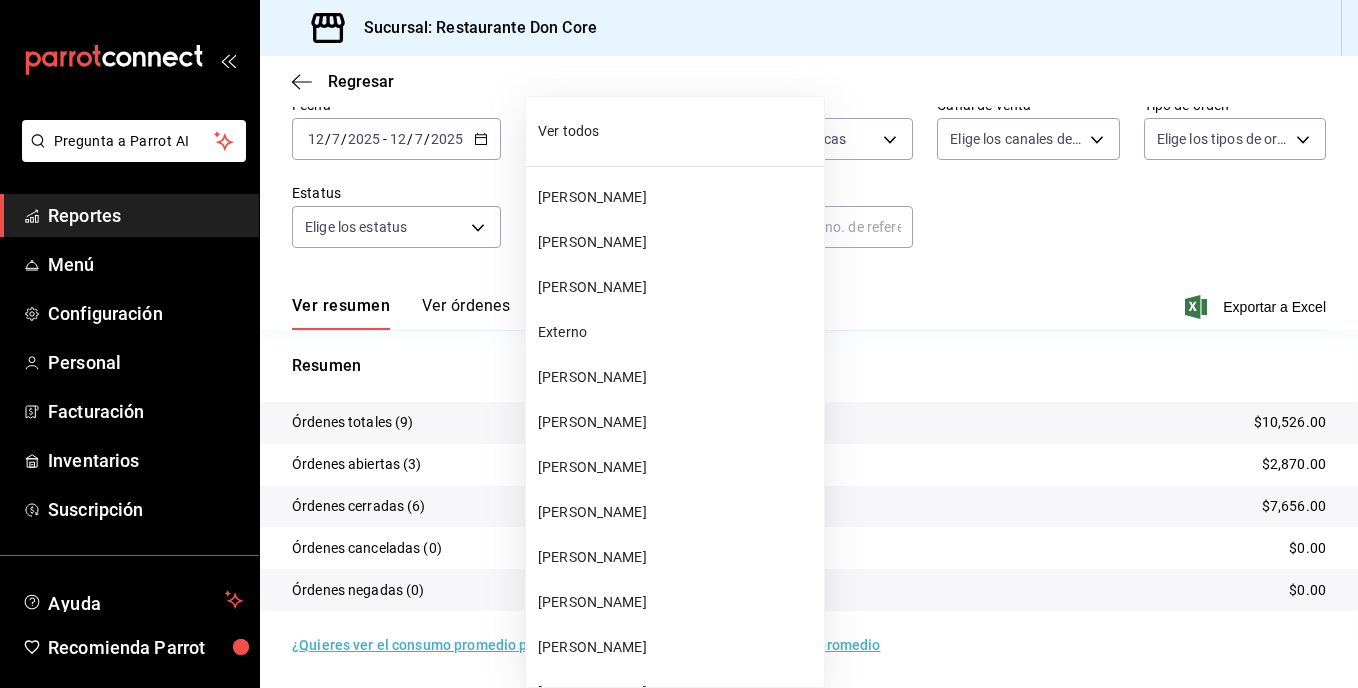 click on "Pregunta a Parrot AI Reportes   Menú   Configuración   Personal   Facturación   Inventarios   Suscripción   Ayuda Recomienda Parrot   [PERSON_NAME]   Sugerir nueva función   Sucursal: Restaurante Don Core Regresar Órdenes Fecha [DATE] [DATE] - [DATE] [DATE] Hora inicio 00:00 Hora inicio Hora fin 23:59 Hora fin Marca Elige las marcas Canal de venta Elige los canales de venta Tipo de orden Elige los tipos de orden Estatus Elige los estatus Usuario [PERSON_NAME] Lima [PERSON_NAME] 5690d7d8-662f-4959-b767-248b2332666a ​ ​ Ver resumen Ver órdenes Exportar a Excel Resumen Órdenes totales (9) $10,526.00 Órdenes abiertas (3) $2,870.00 Órdenes cerradas (6) $7,656.00 Órdenes canceladas (0) $0.00 Órdenes negadas (0) $0.00 ¿Quieres ver el consumo promedio por orden y comensal? Ve al reporte de Ticket promedio Pregunta a Parrot AI Reportes   Menú   Configuración   Personal   Facturación   Inventarios   Suscripción   Ayuda Recomienda Parrot   [PERSON_NAME]     Ir a video" at bounding box center (679, 344) 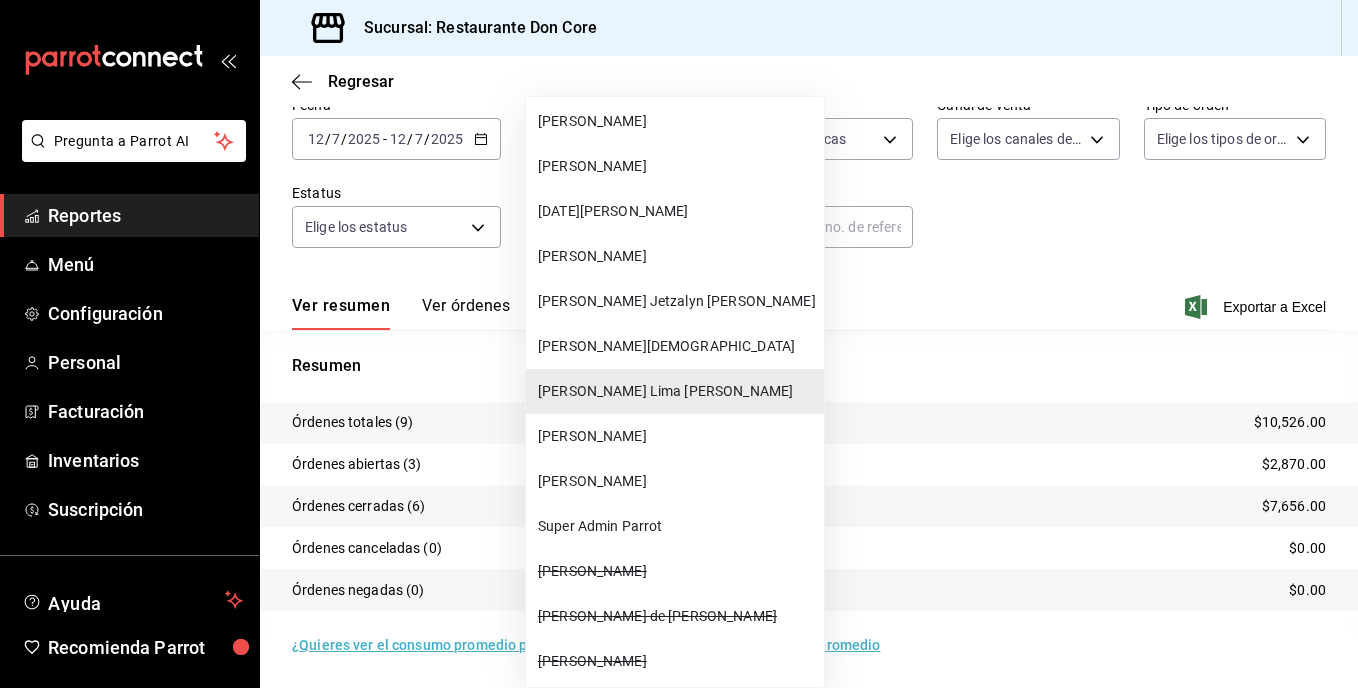 click on "[PERSON_NAME][DEMOGRAPHIC_DATA]" at bounding box center [677, 346] 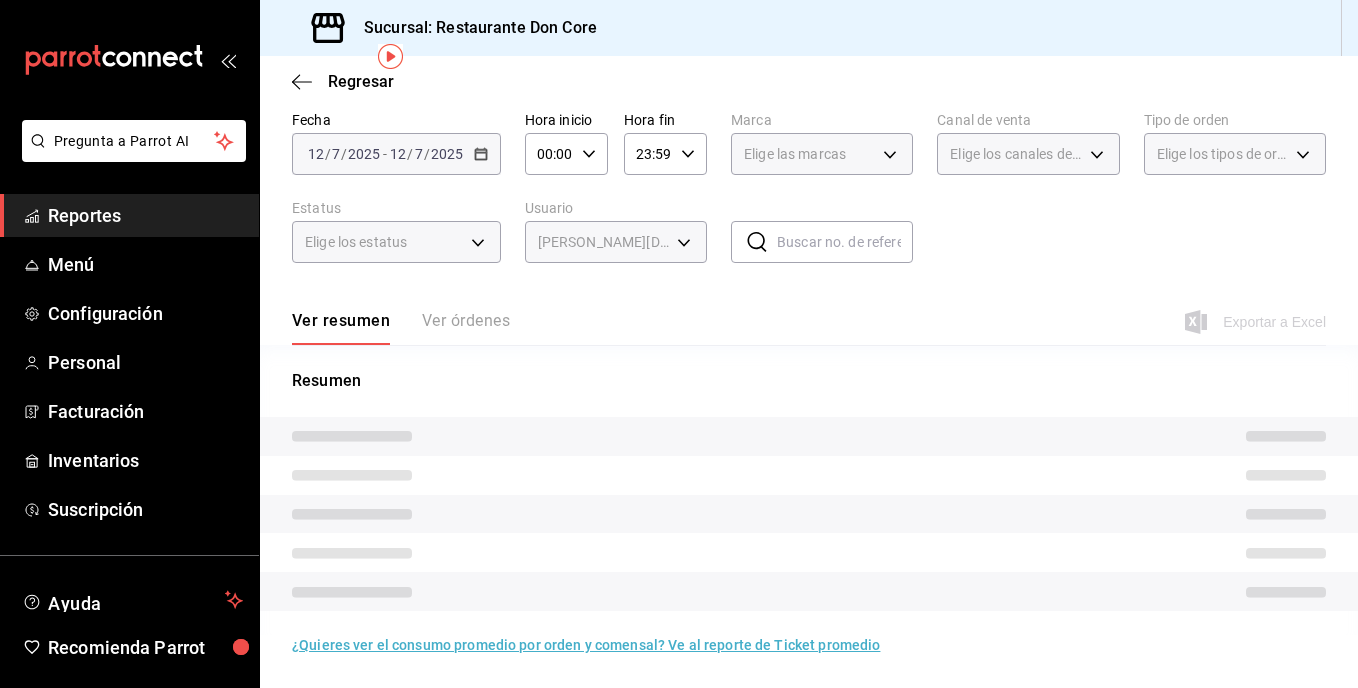 scroll, scrollTop: 97, scrollLeft: 0, axis: vertical 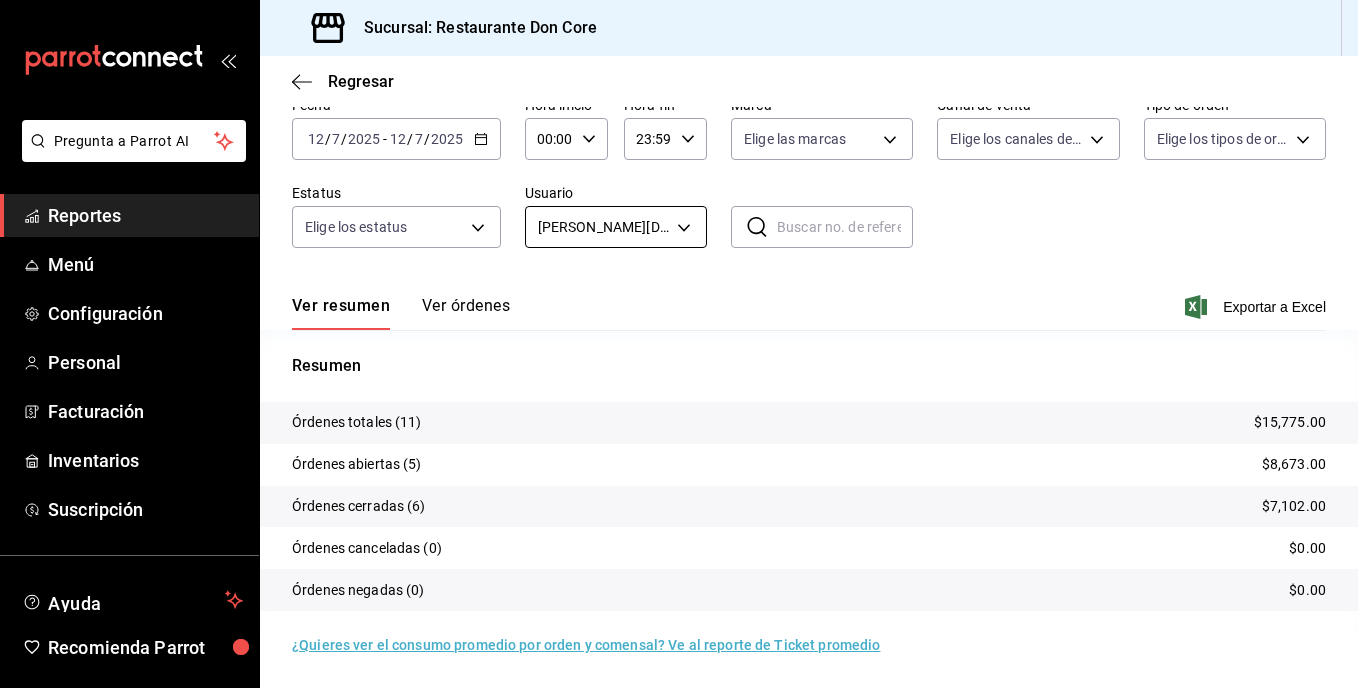 click on "Pregunta a Parrot AI Reportes   Menú   Configuración   Personal   Facturación   Inventarios   Suscripción   Ayuda Recomienda Parrot   [PERSON_NAME]   Sugerir nueva función   Sucursal: Restaurante Don Core Regresar Órdenes Fecha [DATE] [DATE] - [DATE] [DATE] Hora inicio 00:00 Hora inicio Hora fin 23:59 Hora fin Marca Elige las marcas Canal de venta Elige los canales de venta Tipo de orden Elige los tipos de orden Estatus Elige los estatus Usuario [PERSON_NAME] 438eede4-8164-40df-a70b-244b70385491 ​ ​ Ver resumen Ver órdenes Exportar a Excel Resumen Órdenes totales (11) $15,775.00 Órdenes abiertas (5) $8,673.00 Órdenes cerradas (6) $7,102.00 Órdenes canceladas (0) $0.00 Órdenes negadas (0) $0.00 ¿Quieres ver el consumo promedio por orden y comensal? Ve al reporte de Ticket promedio Pregunta a Parrot AI Reportes   Menú   Configuración   Personal   Facturación   Inventarios   Suscripción   Ayuda Recomienda Parrot   [PERSON_NAME]     Ir a video" at bounding box center (679, 344) 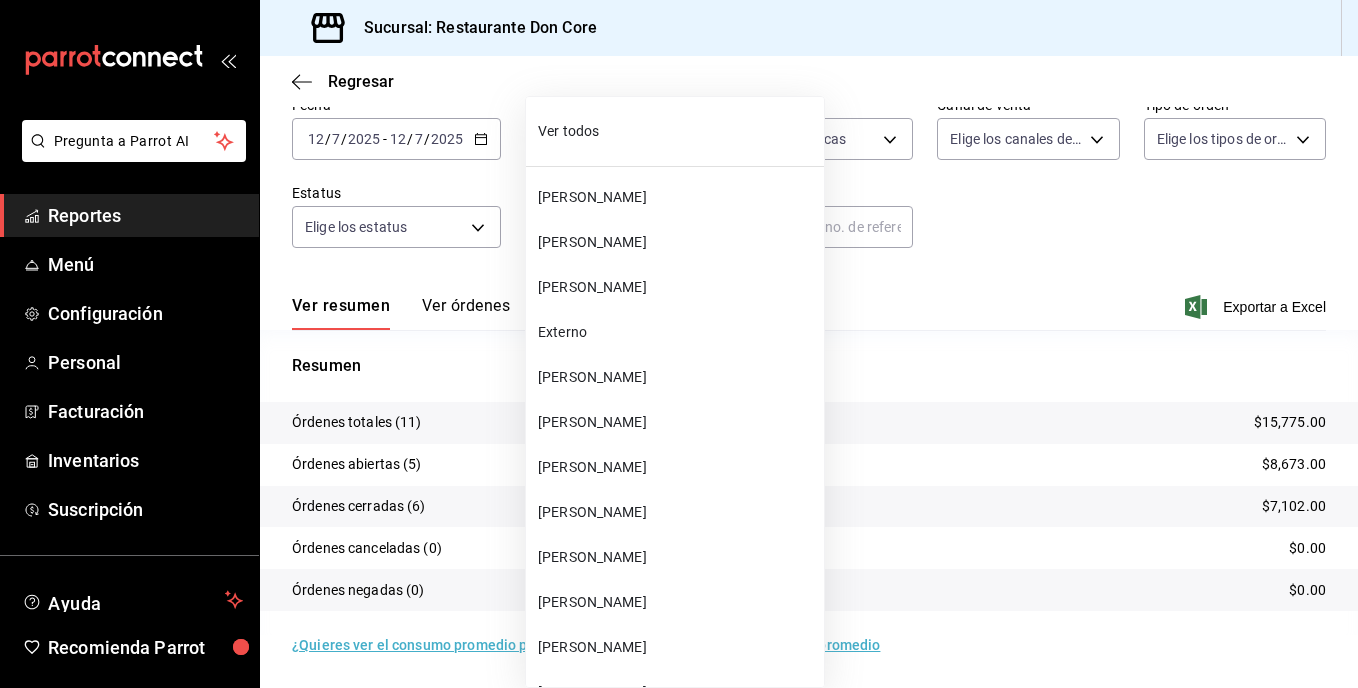 scroll, scrollTop: 841, scrollLeft: 0, axis: vertical 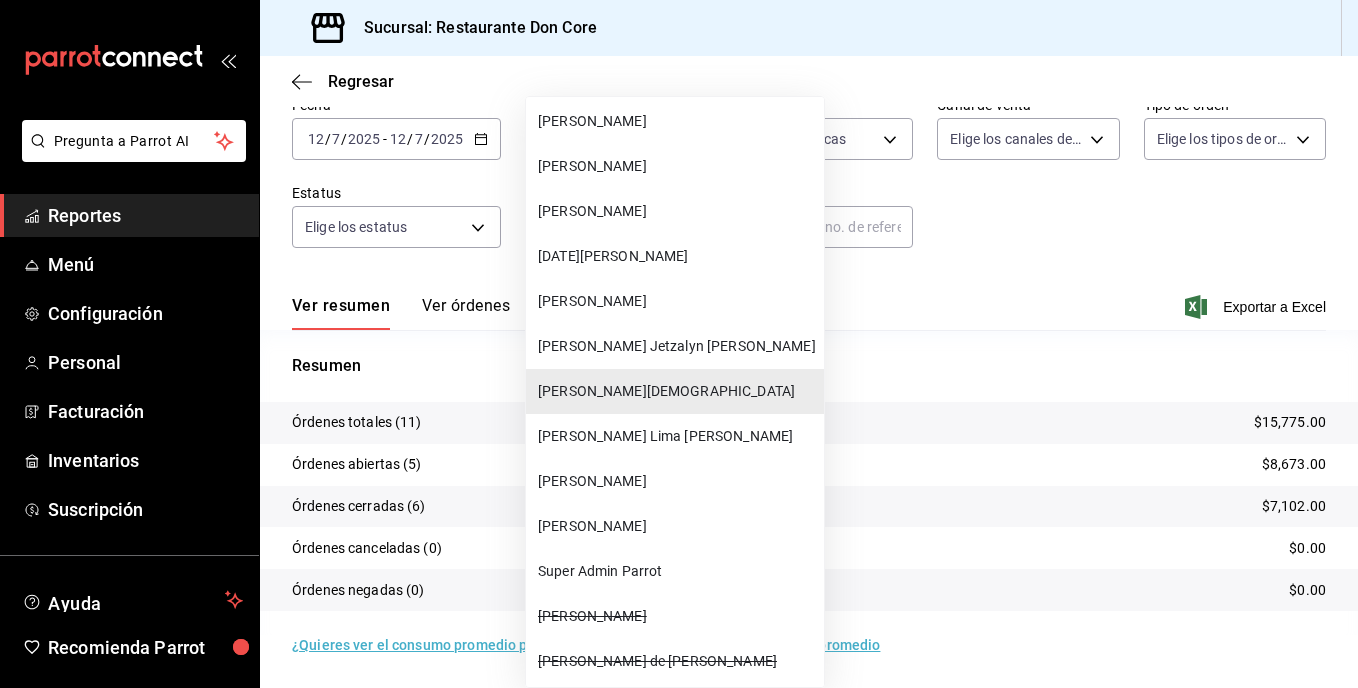 click on "[PERSON_NAME] Jetzalyn [PERSON_NAME]" at bounding box center [677, 346] 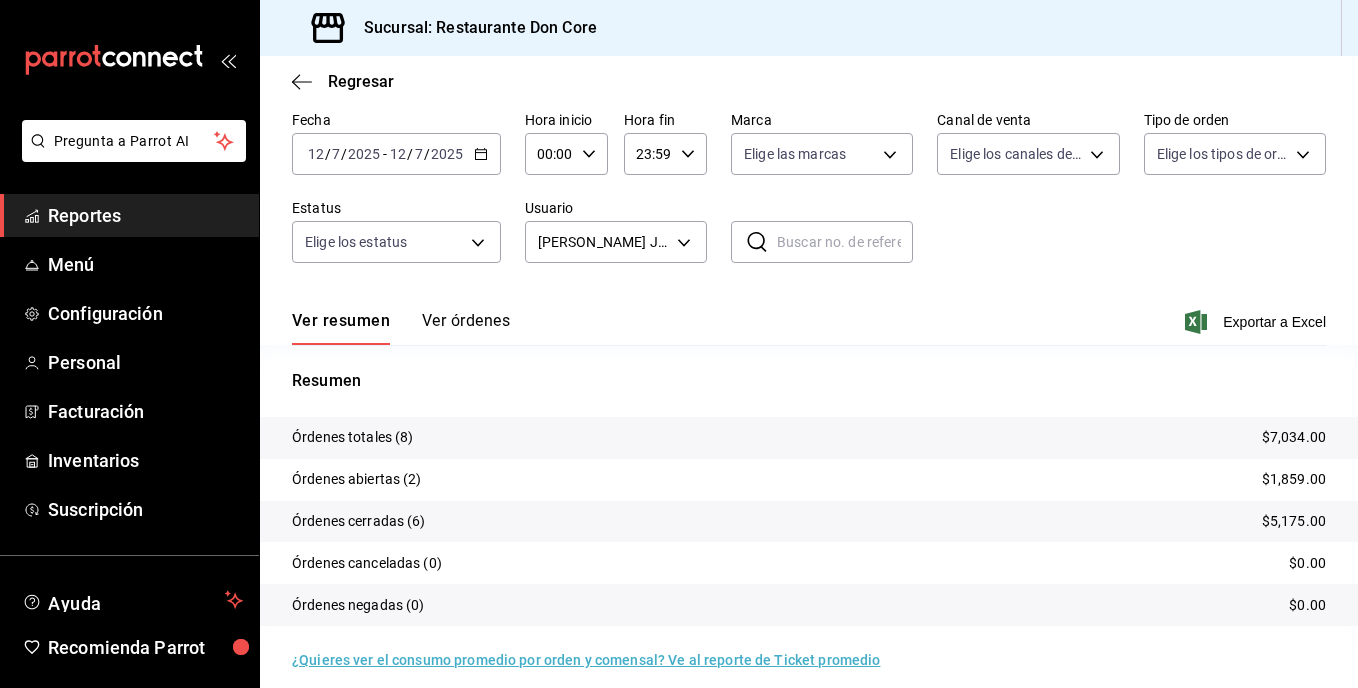 scroll, scrollTop: 97, scrollLeft: 0, axis: vertical 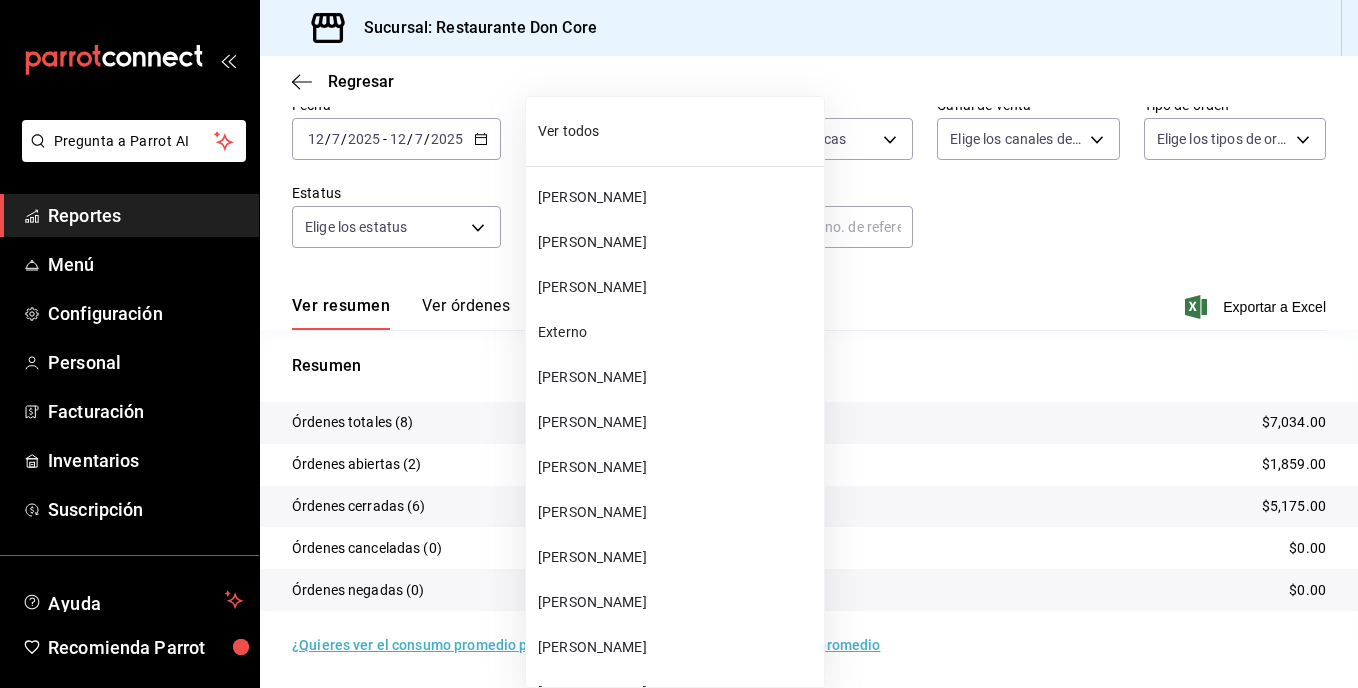 click on "Pregunta a Parrot AI Reportes   Menú   Configuración   Personal   Facturación   Inventarios   Suscripción   Ayuda Recomienda Parrot   [PERSON_NAME]   Sugerir nueva función   Sucursal: Restaurante Don Core Regresar Órdenes Fecha [DATE] [DATE] - [DATE] [DATE] Hora inicio 00:00 Hora inicio Hora fin 23:59 Hora fin Marca Elige las marcas Canal de venta Elige los canales de venta Tipo de orden Elige los tipos de orden Estatus Elige los estatus Usuario [PERSON_NAME] Jetzalyn [PERSON_NAME] a31d631e-193b-4c3c-be11-c9049b778c61 ​ ​ Ver resumen Ver órdenes Exportar a Excel Resumen Órdenes totales (8) $7,034.00 Órdenes abiertas (2) $1,859.00 Órdenes cerradas (6) $5,175.00 Órdenes canceladas (0) $0.00 Órdenes negadas (0) $0.00 ¿Quieres ver el consumo promedio por orden y comensal? Ve al reporte de Ticket promedio Pregunta a Parrot AI Reportes   Menú   Configuración   Personal   Facturación   Inventarios   Suscripción   Ayuda Recomienda Parrot   [PERSON_NAME]     Ir a video" at bounding box center [679, 344] 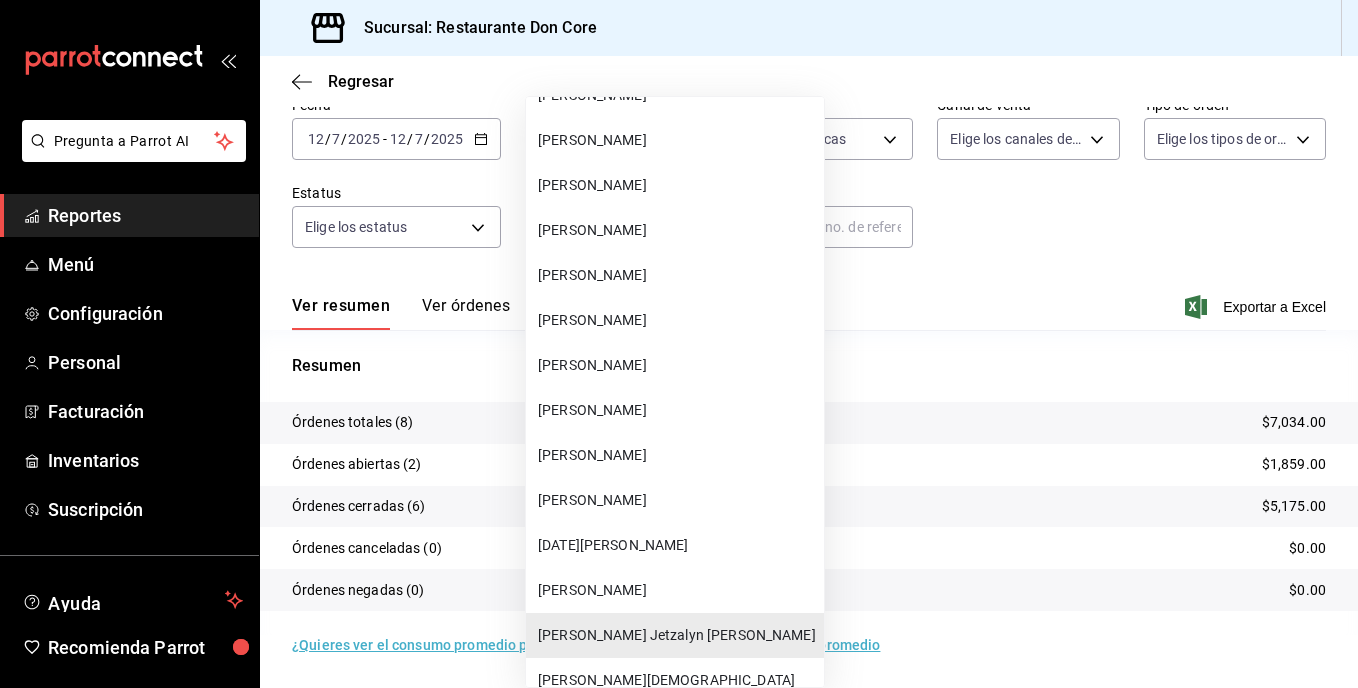 scroll, scrollTop: 549, scrollLeft: 0, axis: vertical 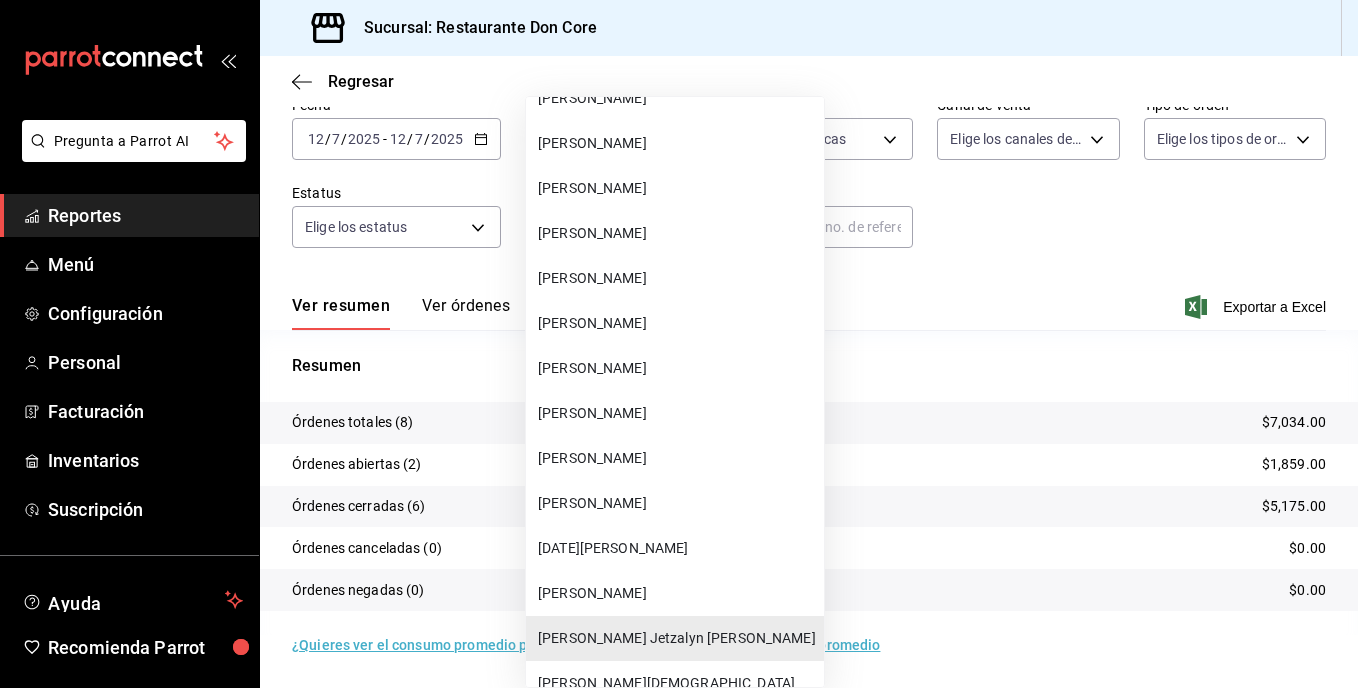 click on "[PERSON_NAME]" at bounding box center [677, 323] 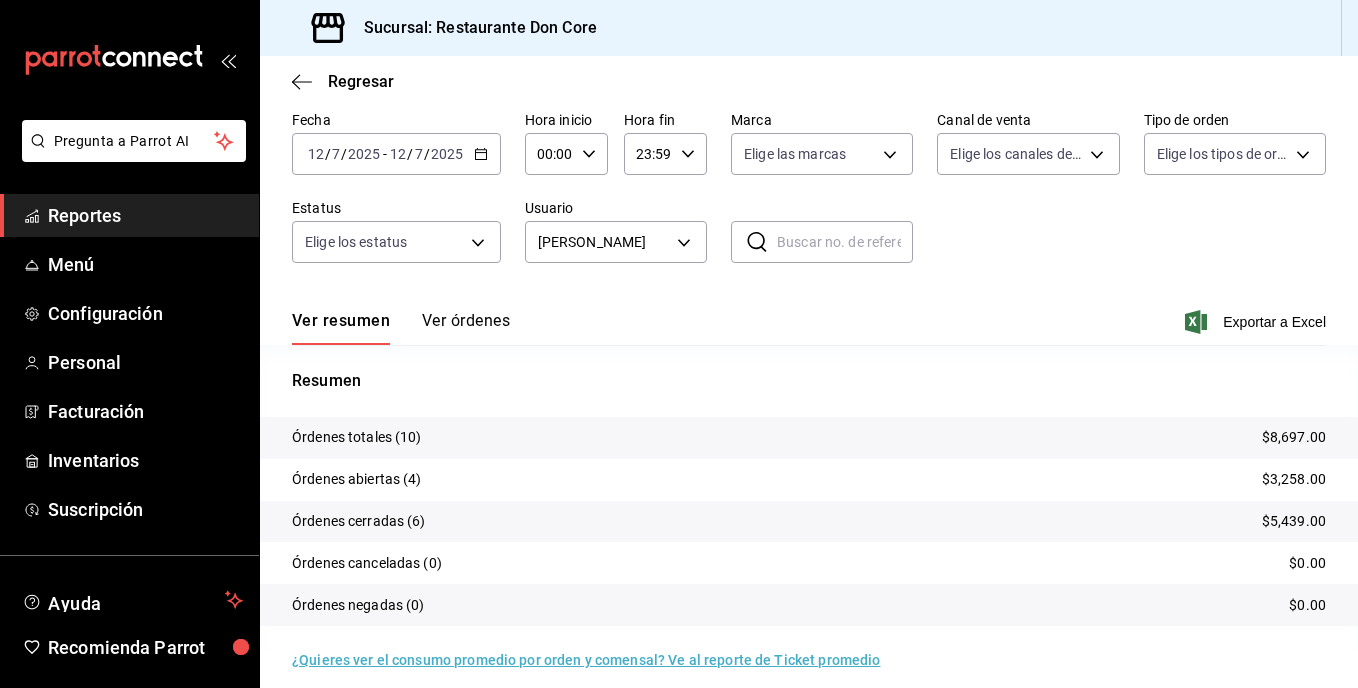 scroll, scrollTop: 97, scrollLeft: 0, axis: vertical 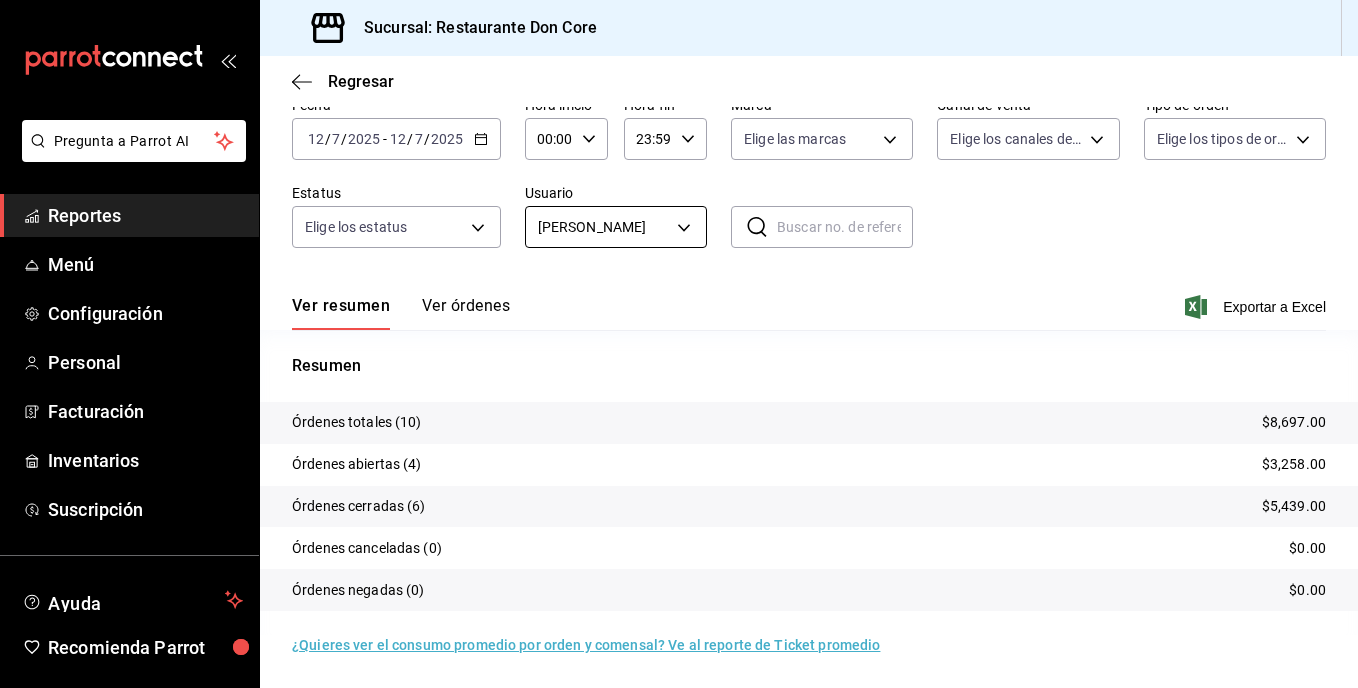 click on "Pregunta a Parrot AI Reportes   Menú   Configuración   Personal   Facturación   Inventarios   Suscripción   Ayuda Recomienda Parrot   [PERSON_NAME]   Sugerir nueva función   Sucursal: Restaurante Don Core Regresar Órdenes Fecha [DATE] [DATE] - [DATE] [DATE] Hora inicio 00:00 Hora inicio Hora fin 23:59 Hora fin Marca Elige las marcas Canal de venta Elige los canales de venta Tipo de orden Elige los tipos de orden Estatus Elige los estatus Usuario [PERSON_NAME] f418b4ba-ac66-4908-a30f-b40886023c8f ​ ​ Ver resumen Ver órdenes Exportar a Excel Resumen Órdenes totales (10) $8,697.00 Órdenes abiertas (4) $3,258.00 Órdenes cerradas (6) $5,439.00 Órdenes canceladas (0) $0.00 Órdenes negadas (0) $0.00 ¿Quieres ver el consumo promedio por orden y comensal? Ve al reporte de Ticket promedio Pregunta a Parrot AI Reportes   Menú   Configuración   Personal   Facturación   Inventarios   Suscripción   Ayuda Recomienda Parrot   [PERSON_NAME]     Ver video tutorial" at bounding box center [679, 344] 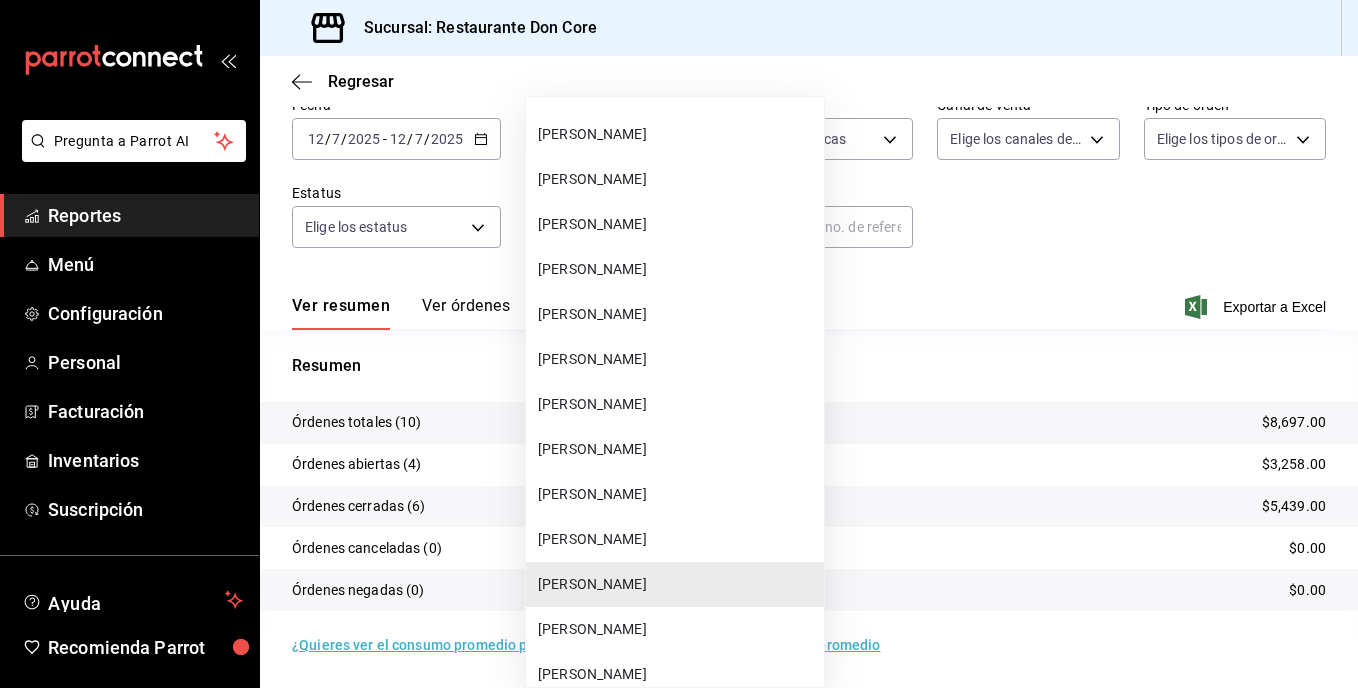 scroll, scrollTop: 285, scrollLeft: 0, axis: vertical 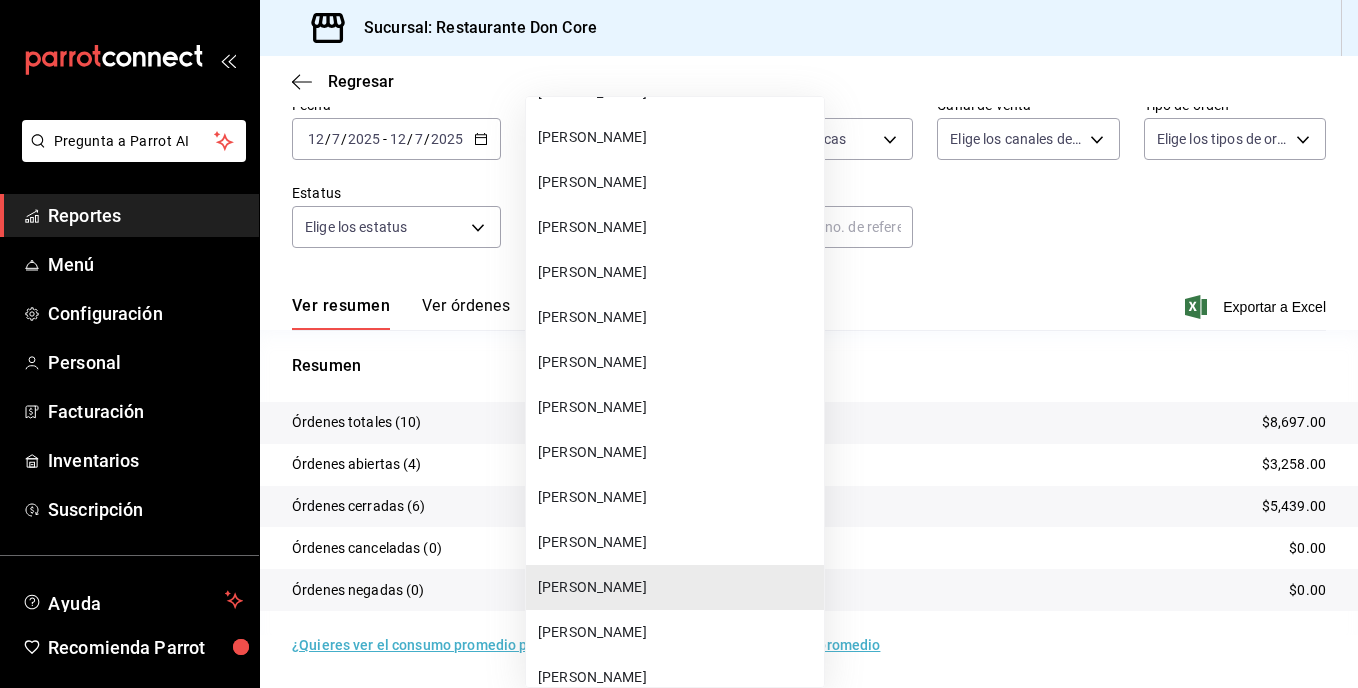 click on "[PERSON_NAME]" at bounding box center (675, 317) 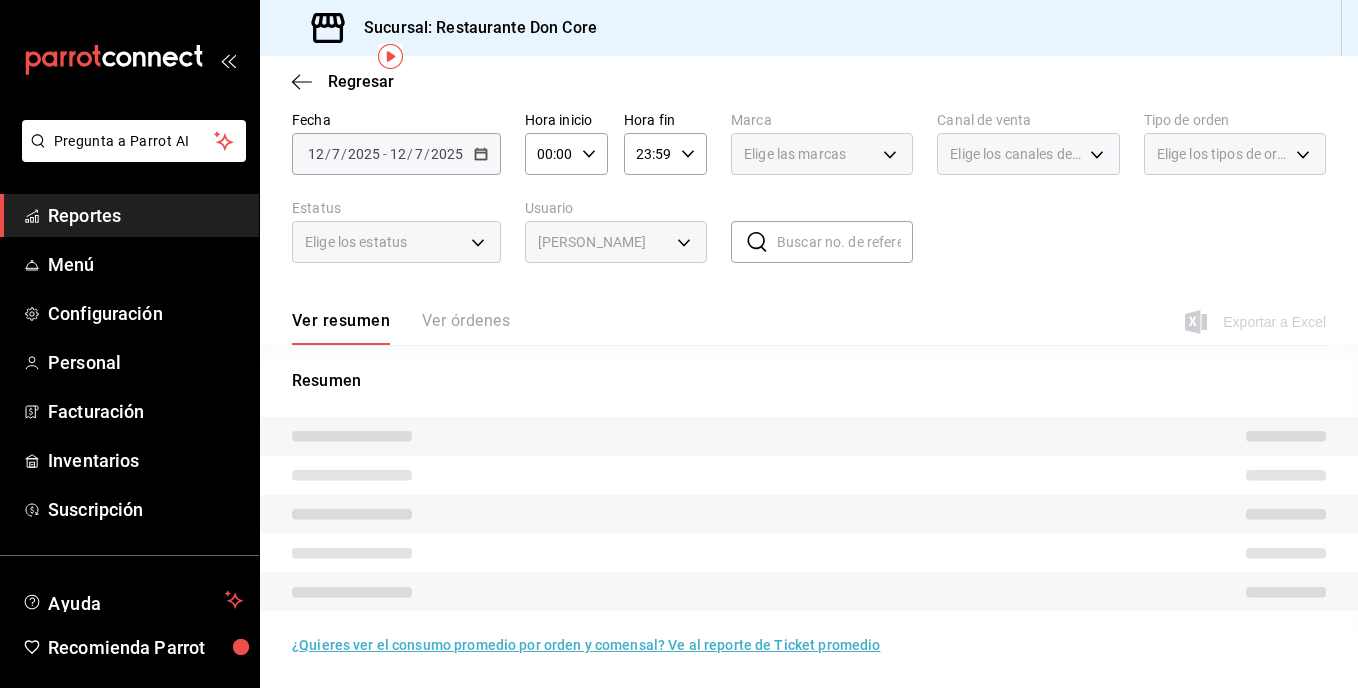 type on "4a81bf57-4da8-4376-ac3a-2d68839c73e5" 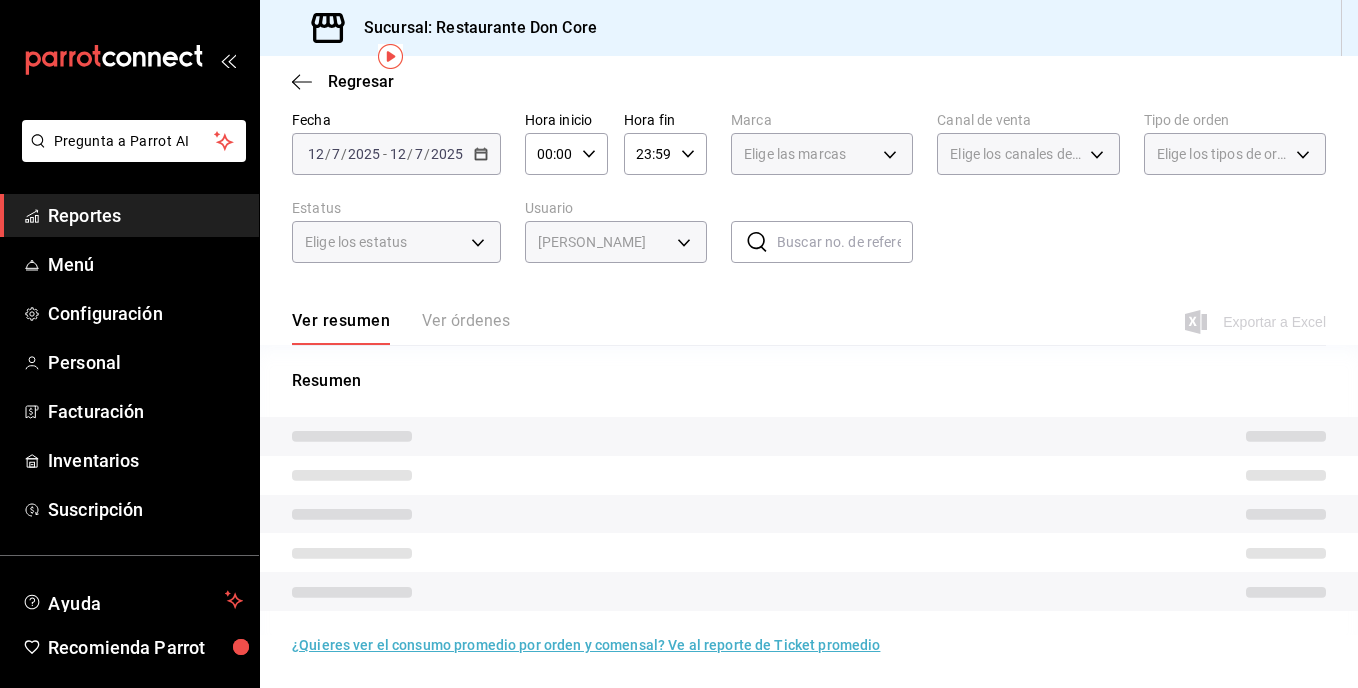 scroll, scrollTop: 97, scrollLeft: 0, axis: vertical 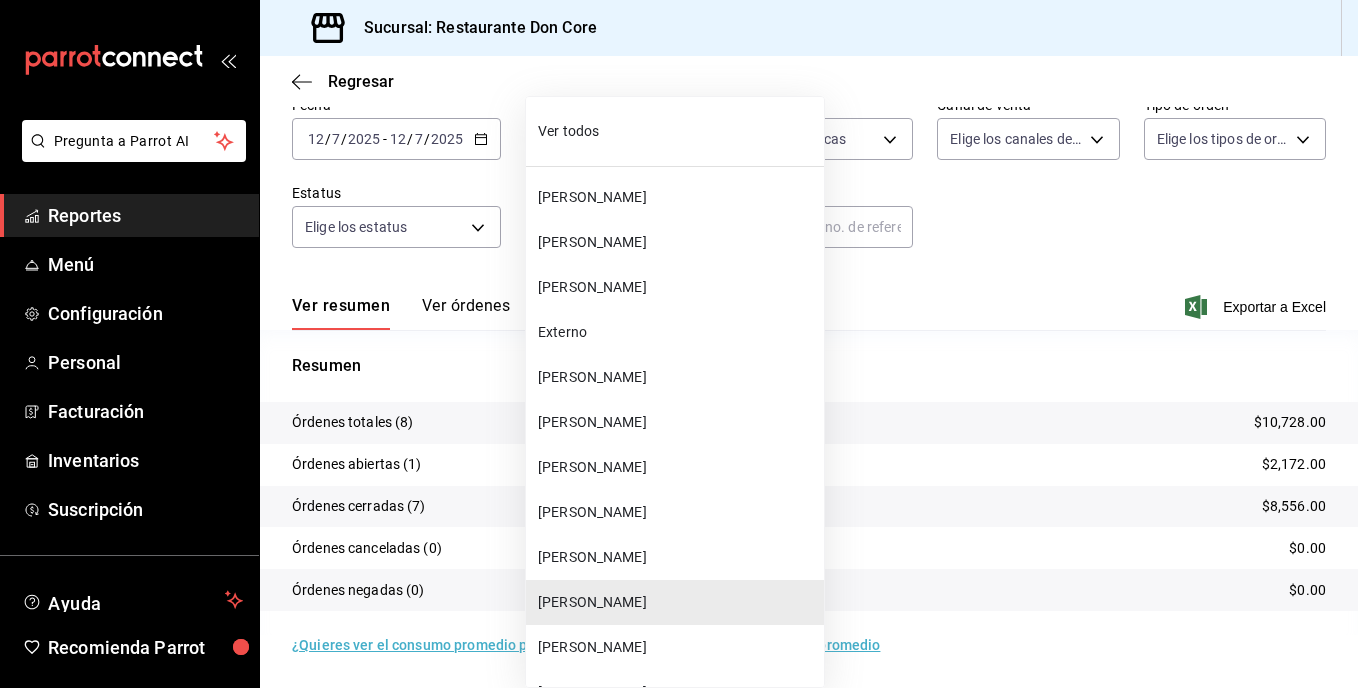 drag, startPoint x: 672, startPoint y: 210, endPoint x: 679, endPoint y: 223, distance: 14.764823 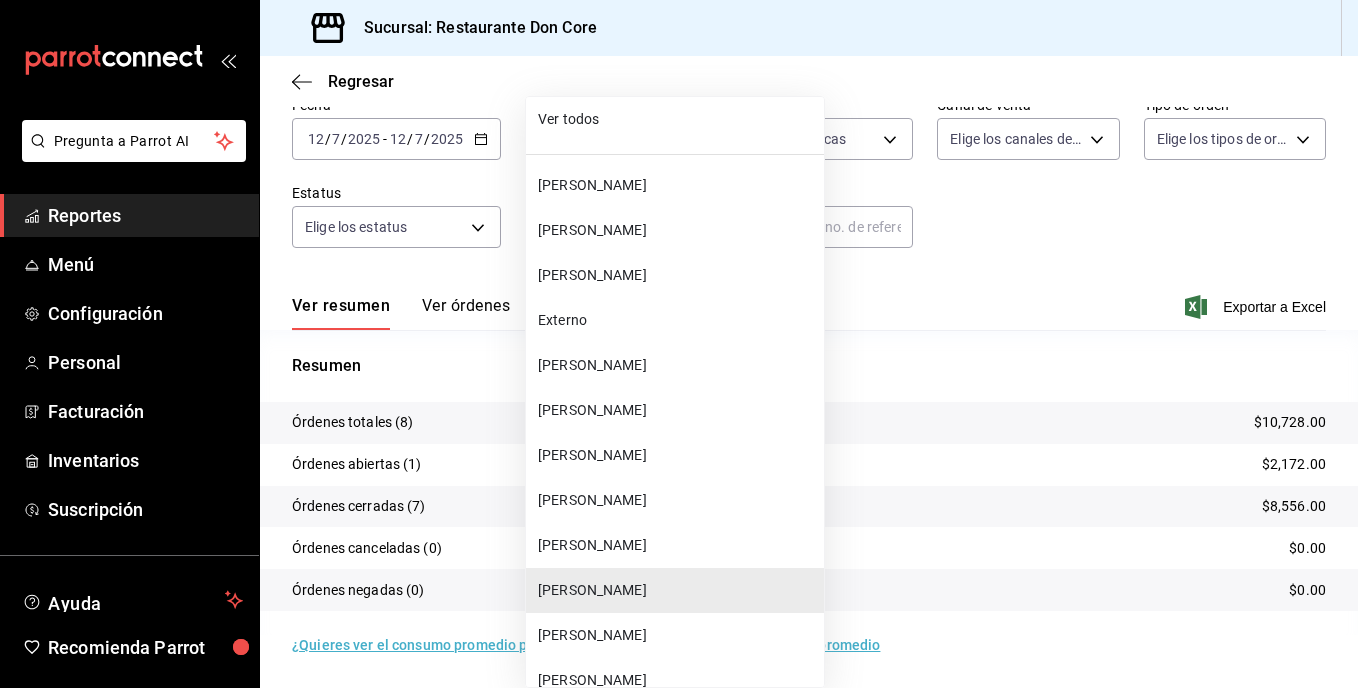 scroll, scrollTop: 13, scrollLeft: 0, axis: vertical 